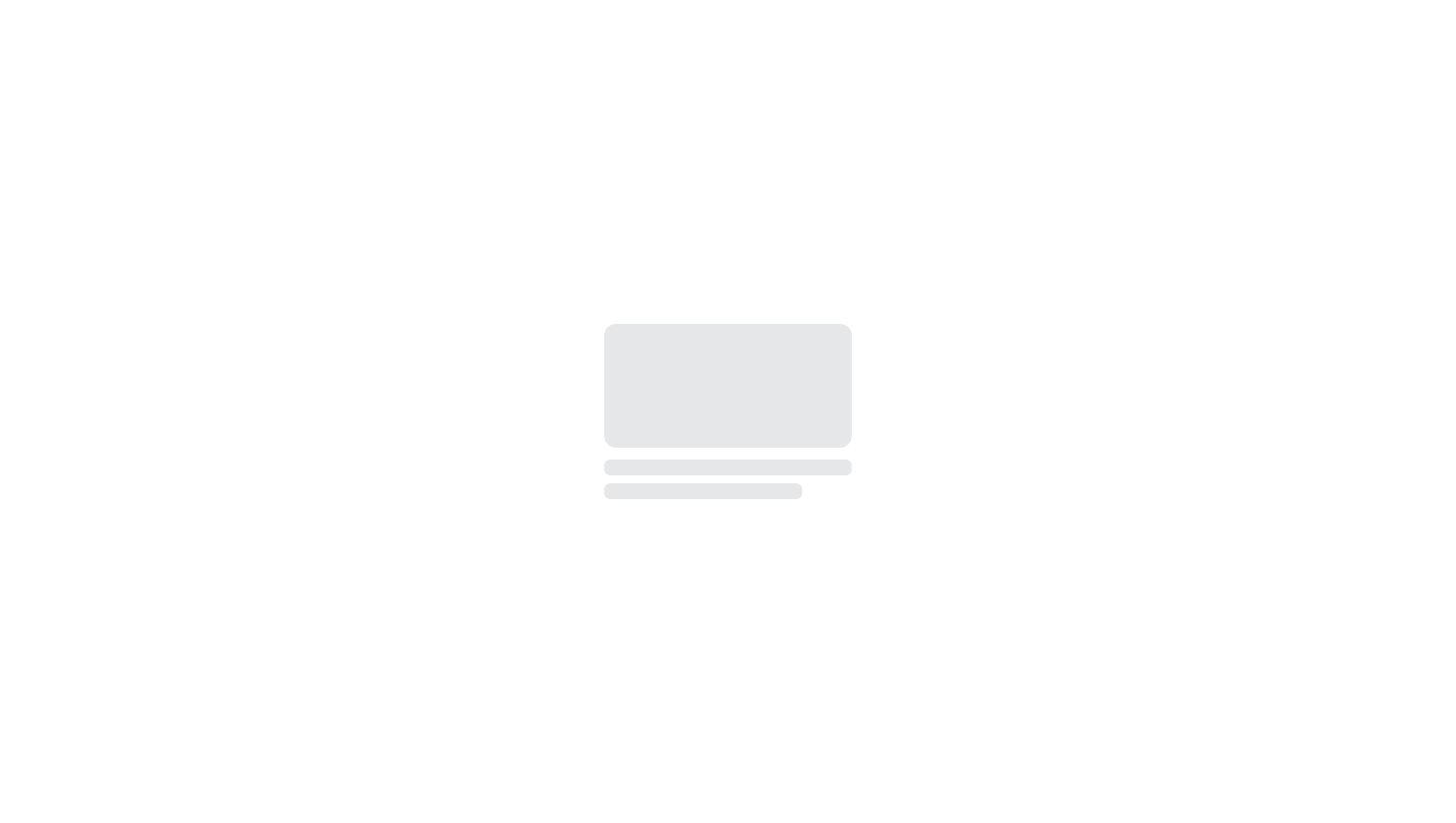 scroll, scrollTop: 0, scrollLeft: 0, axis: both 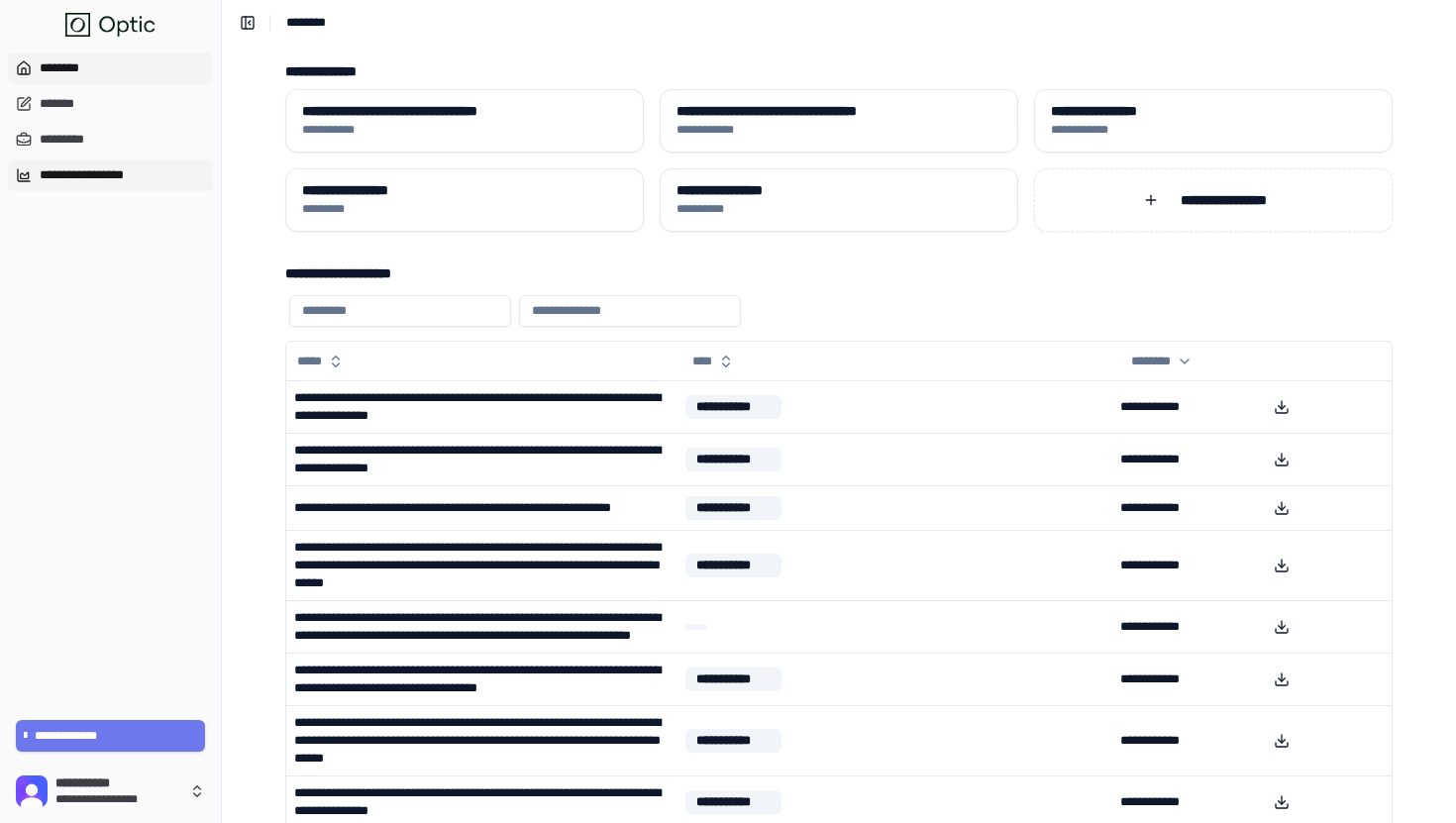 click on "**********" at bounding box center (110, 175) 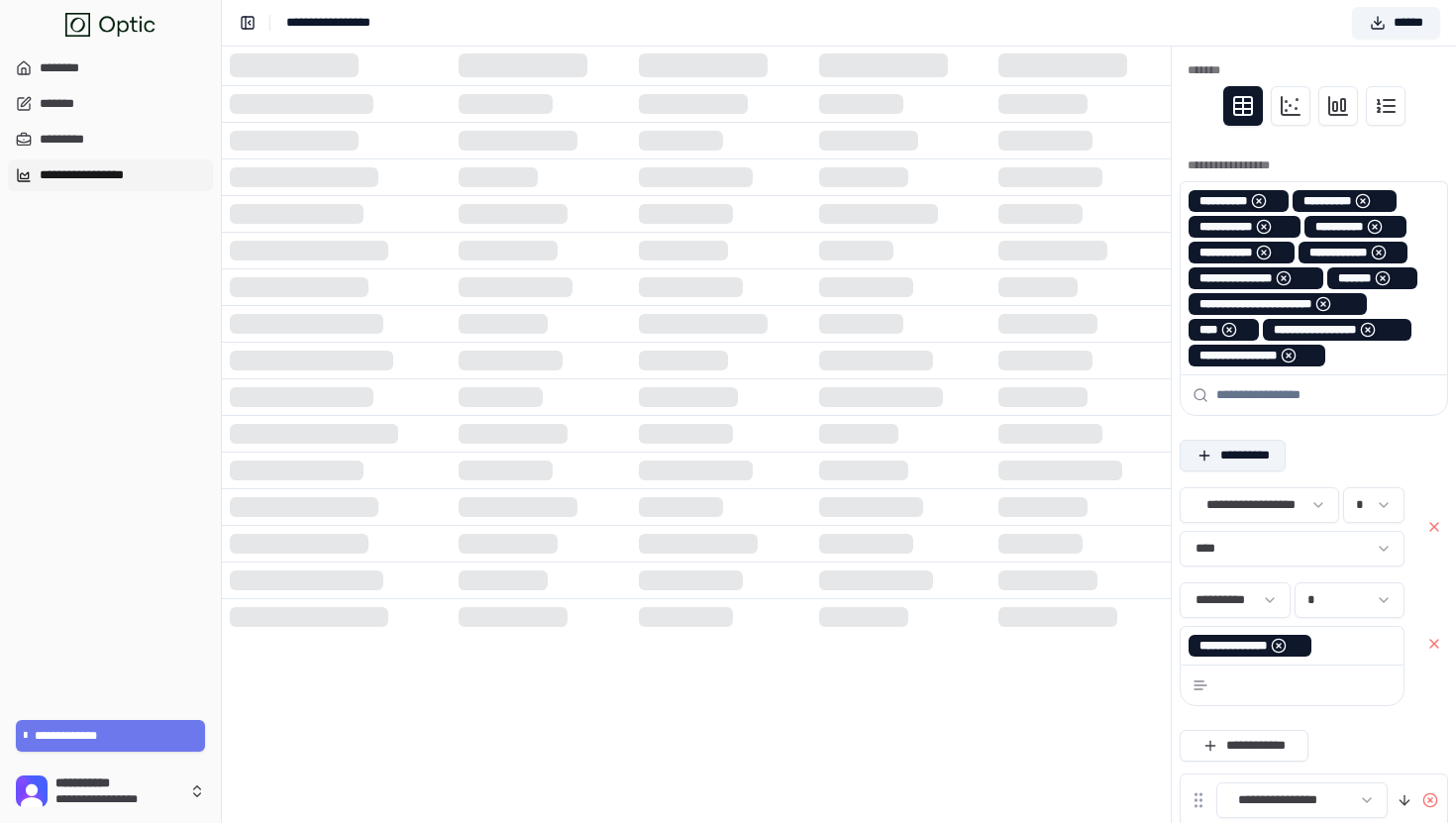 click on "**********" at bounding box center (1232, 456) 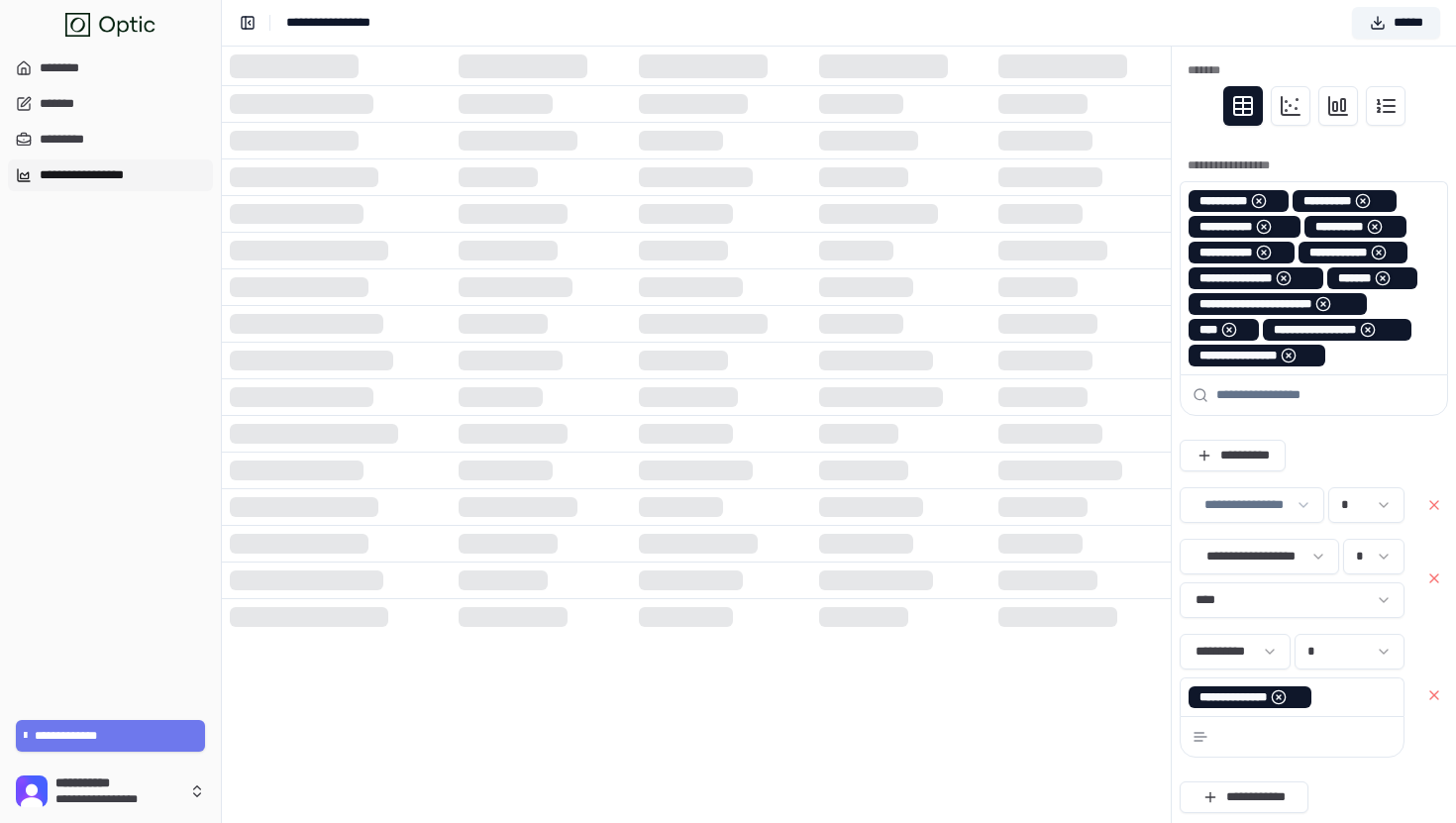 click on "**********" at bounding box center [728, 491] 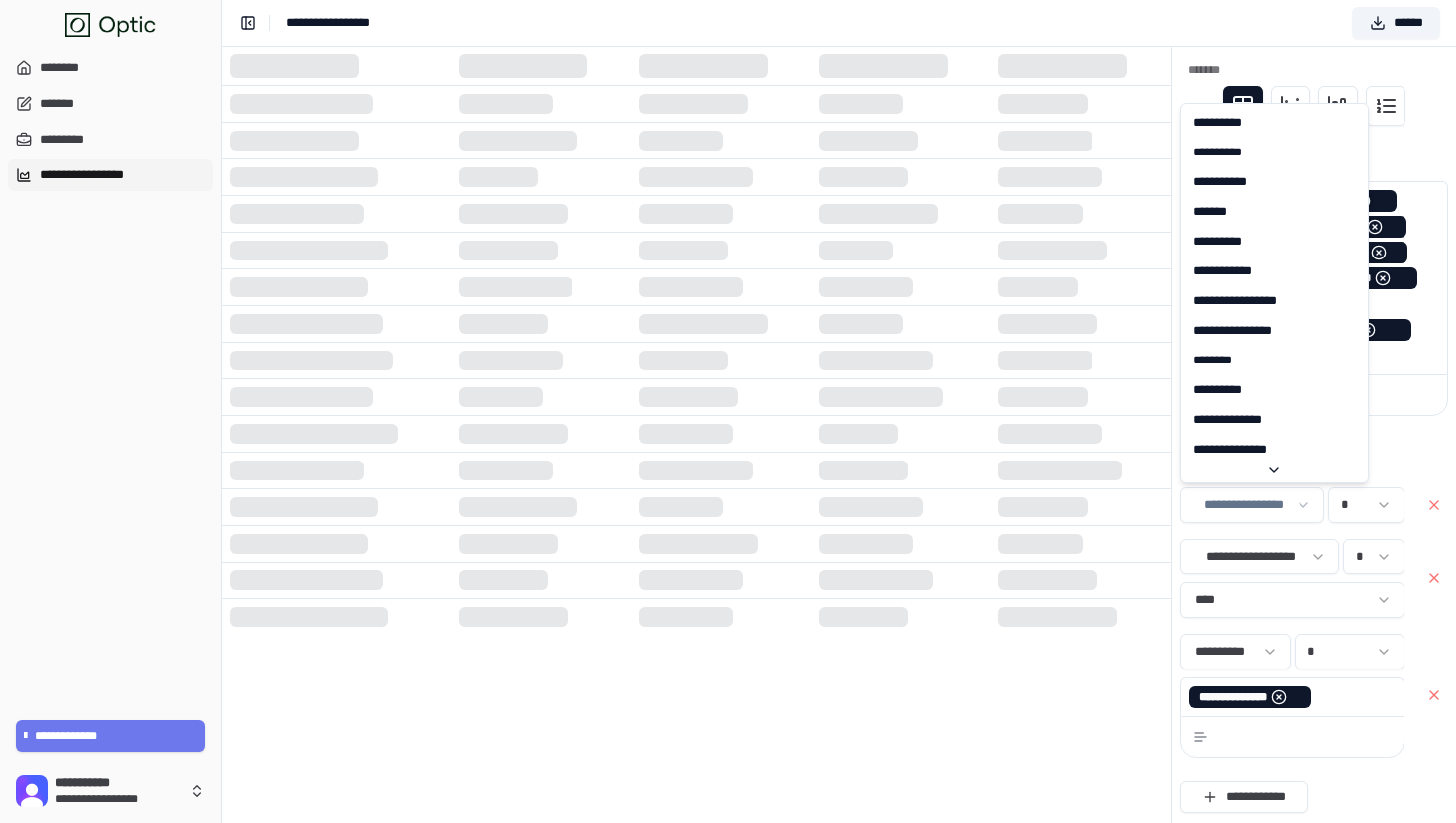 scroll, scrollTop: 218, scrollLeft: 0, axis: vertical 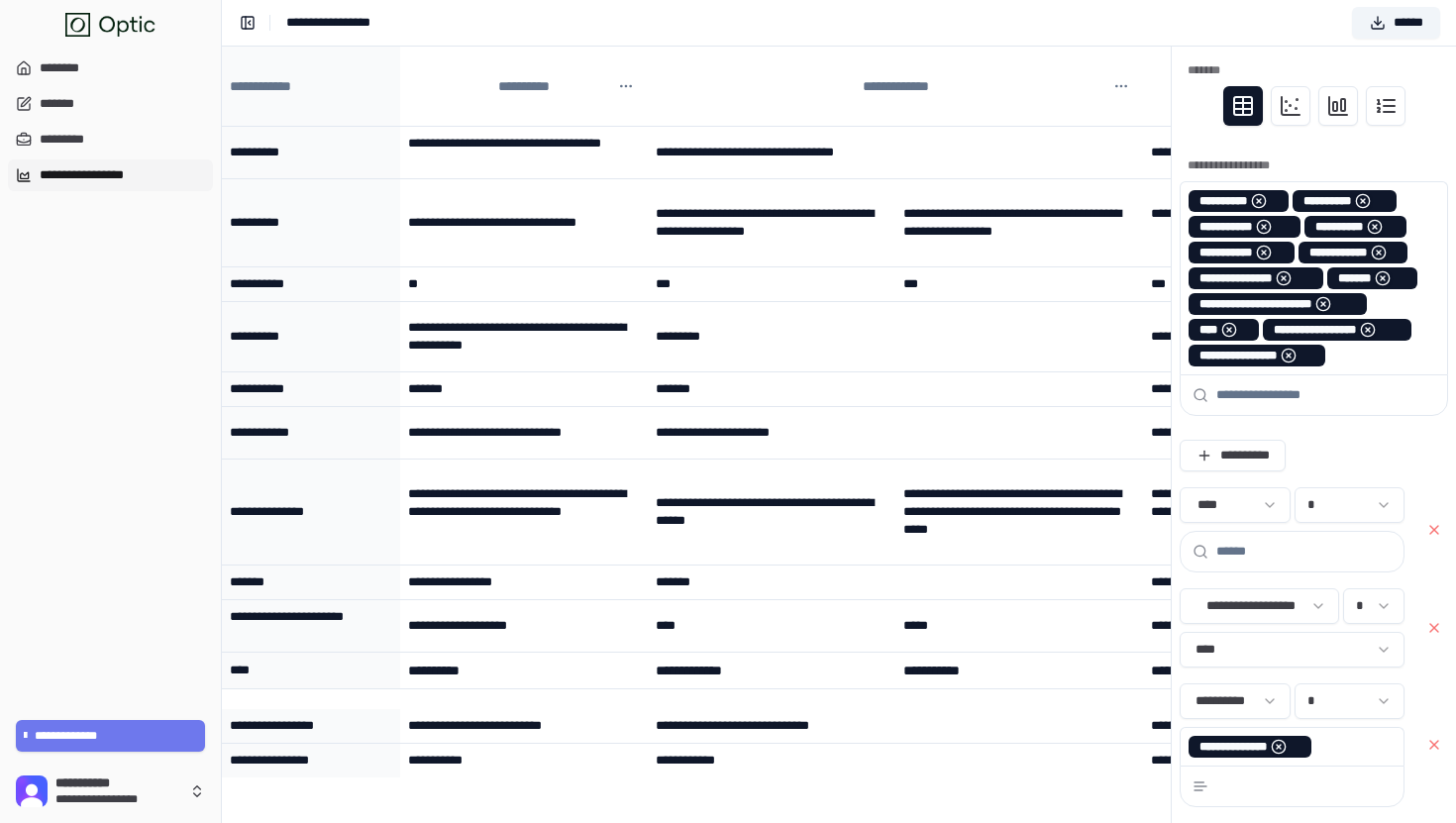 click at bounding box center [1303, 552] 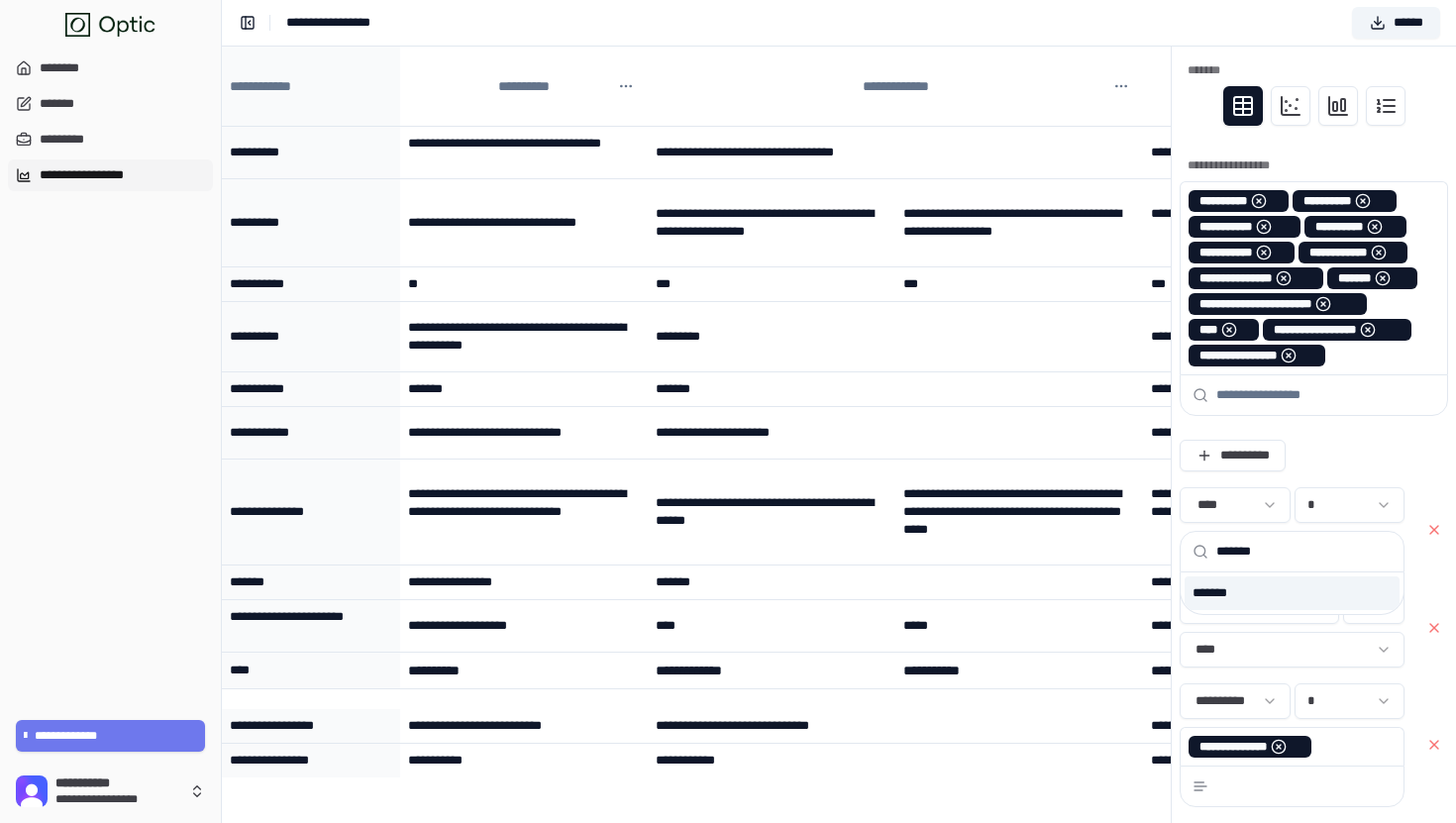 type on "*******" 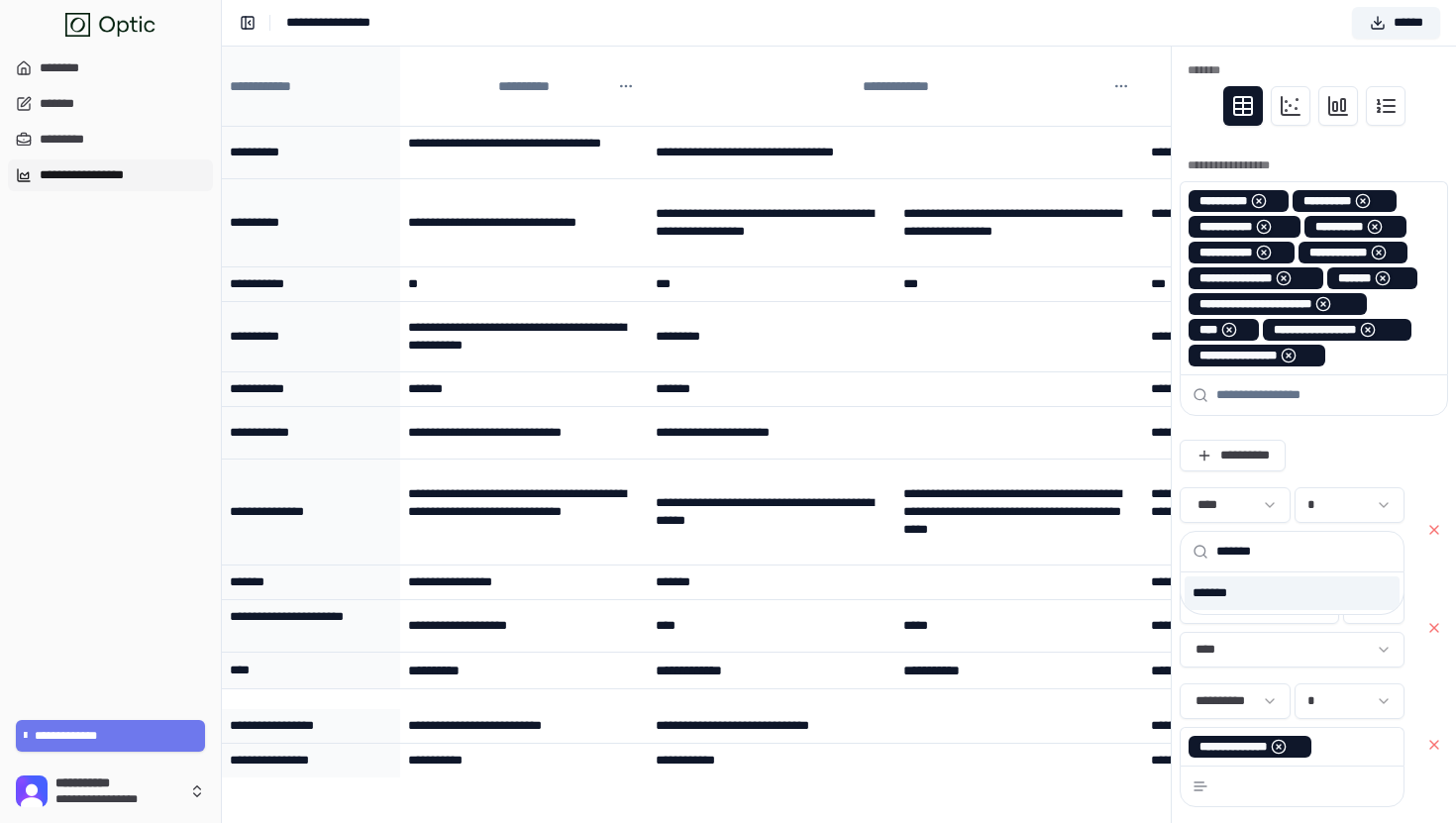 click on "*******" at bounding box center (1292, 593) 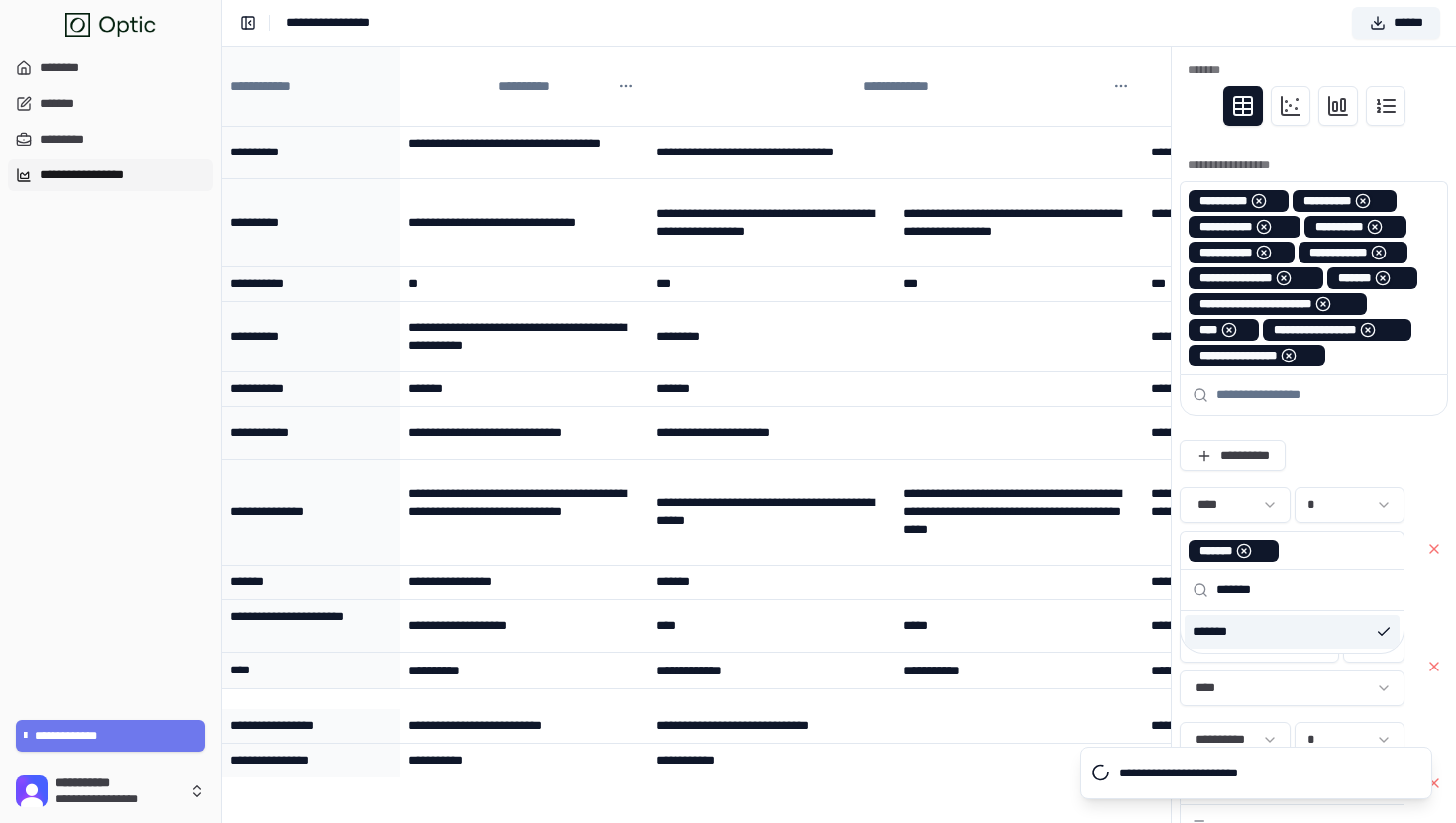 click on "**********" at bounding box center (1313, 456) 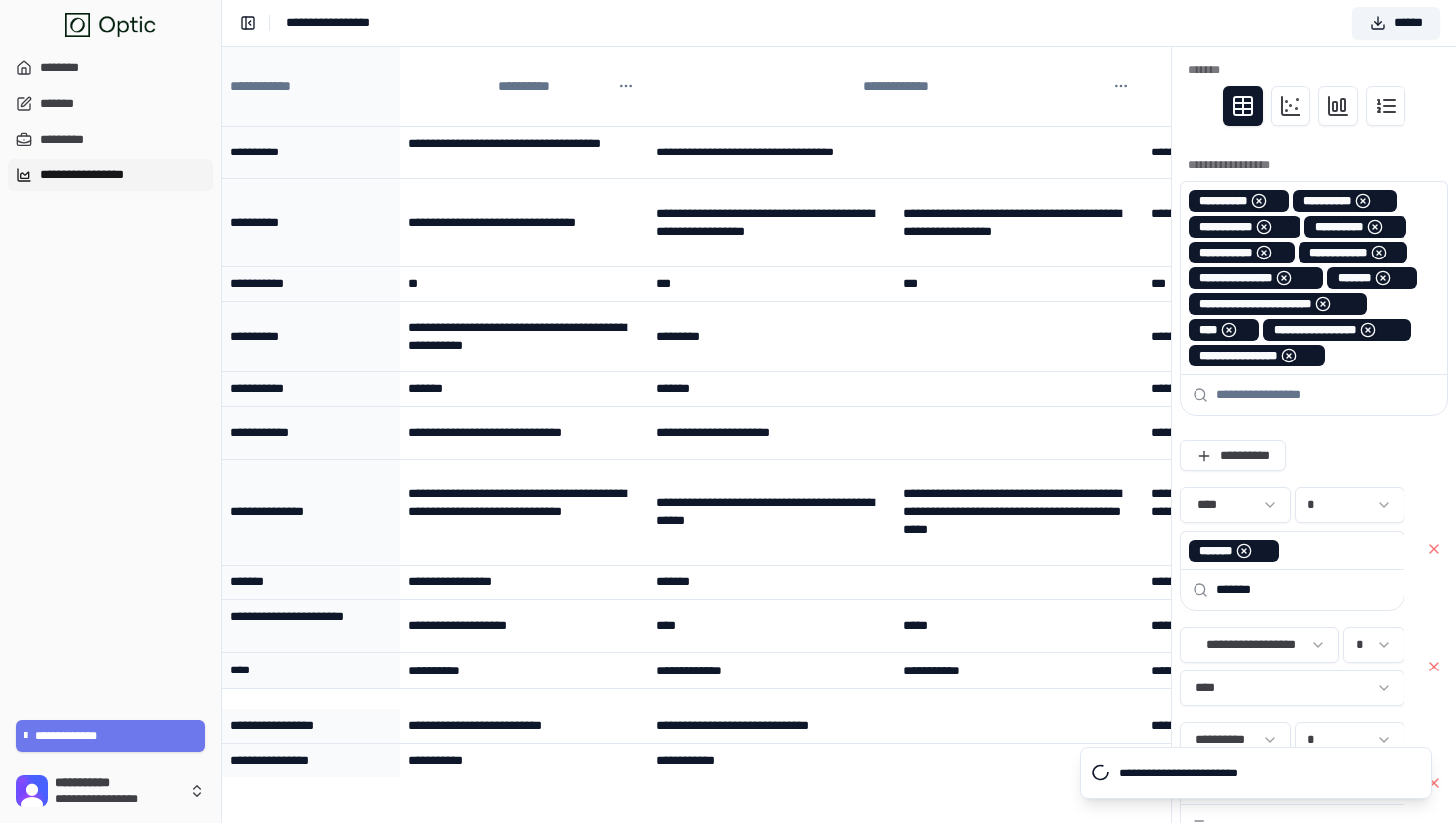 click on "*******" at bounding box center (1303, 590) 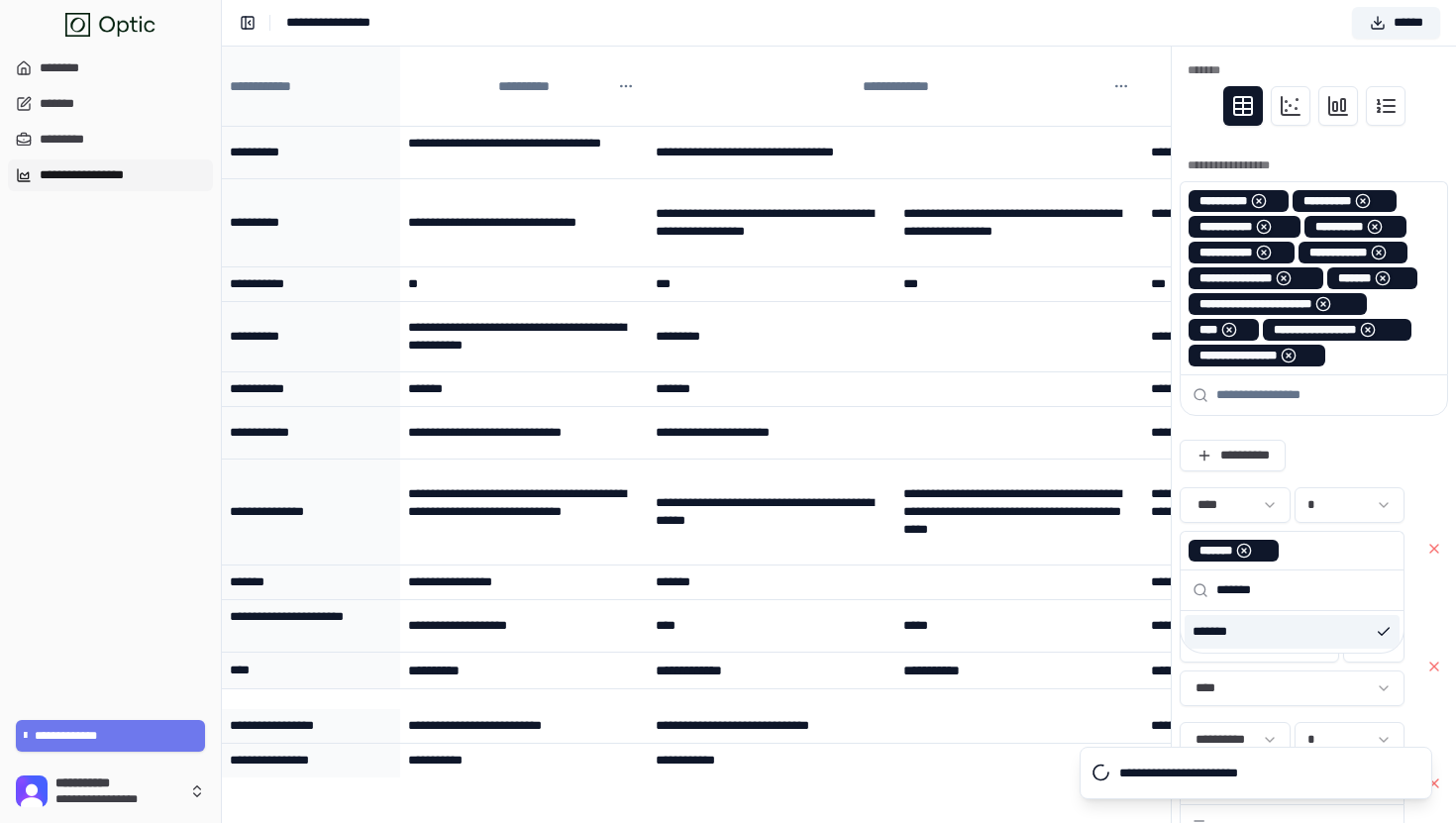 click on "*******" at bounding box center (1303, 590) 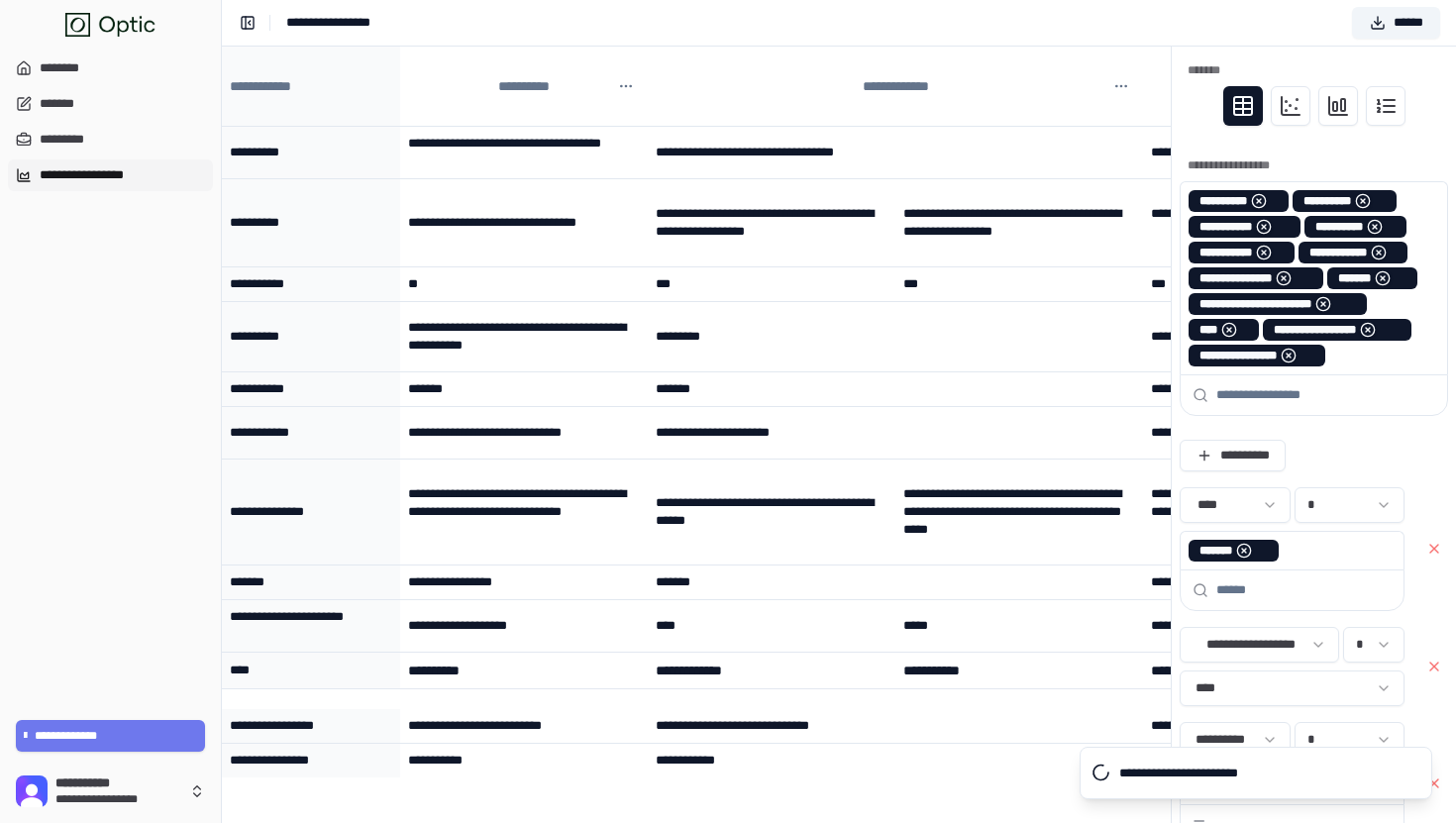 type 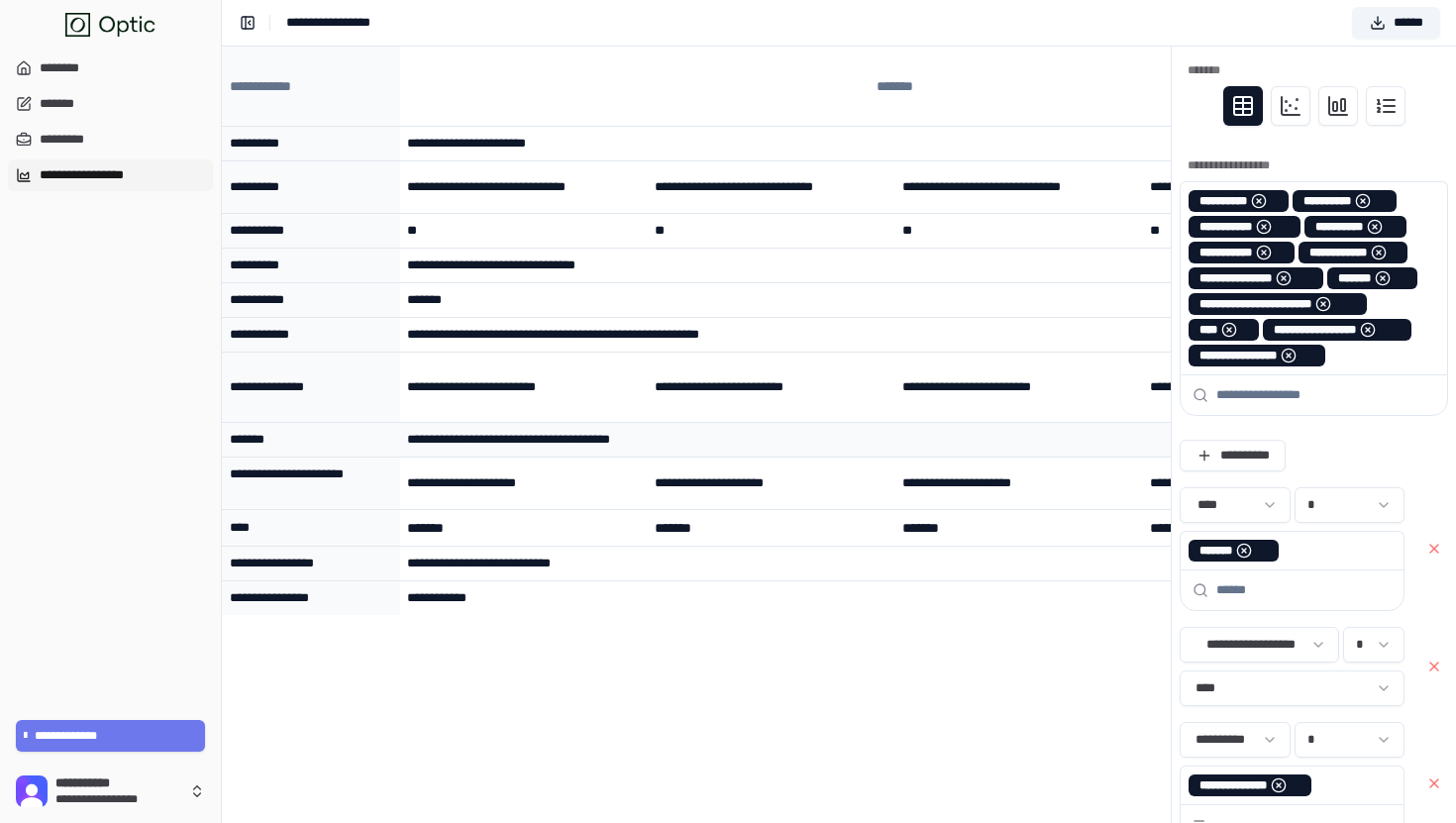 scroll, scrollTop: 0, scrollLeft: 0, axis: both 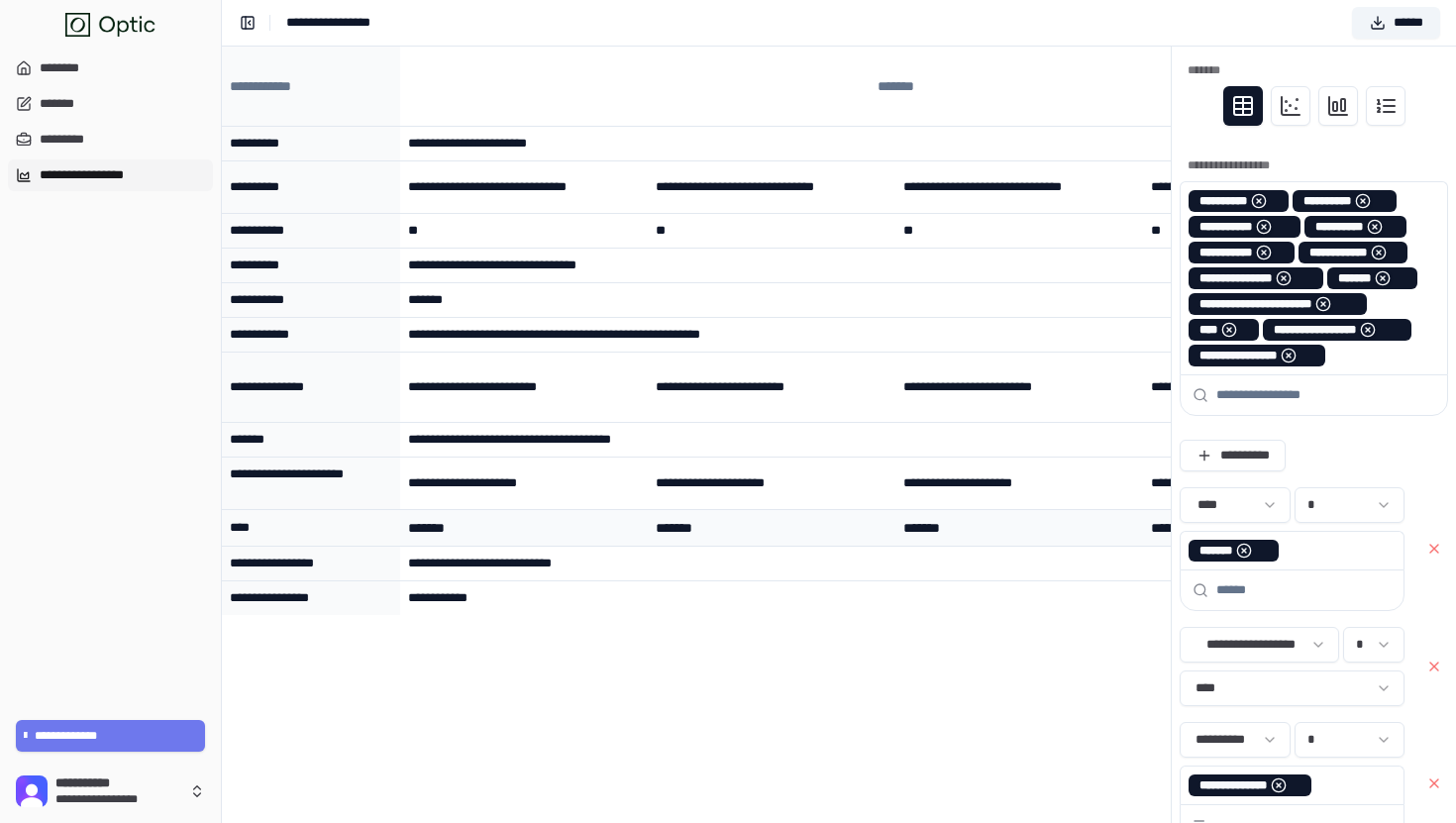 click at bounding box center [1325, 395] 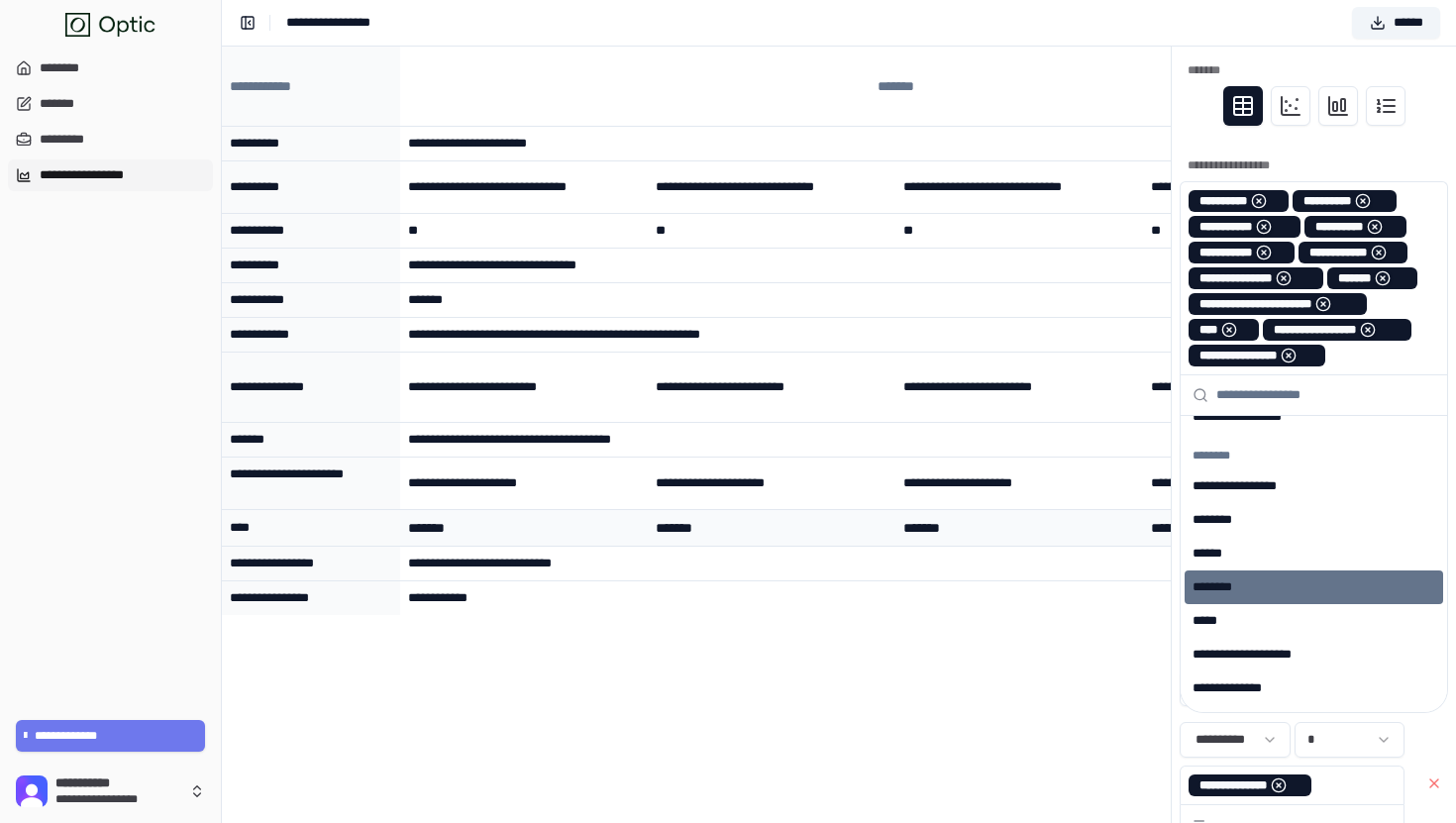 scroll, scrollTop: 663, scrollLeft: 0, axis: vertical 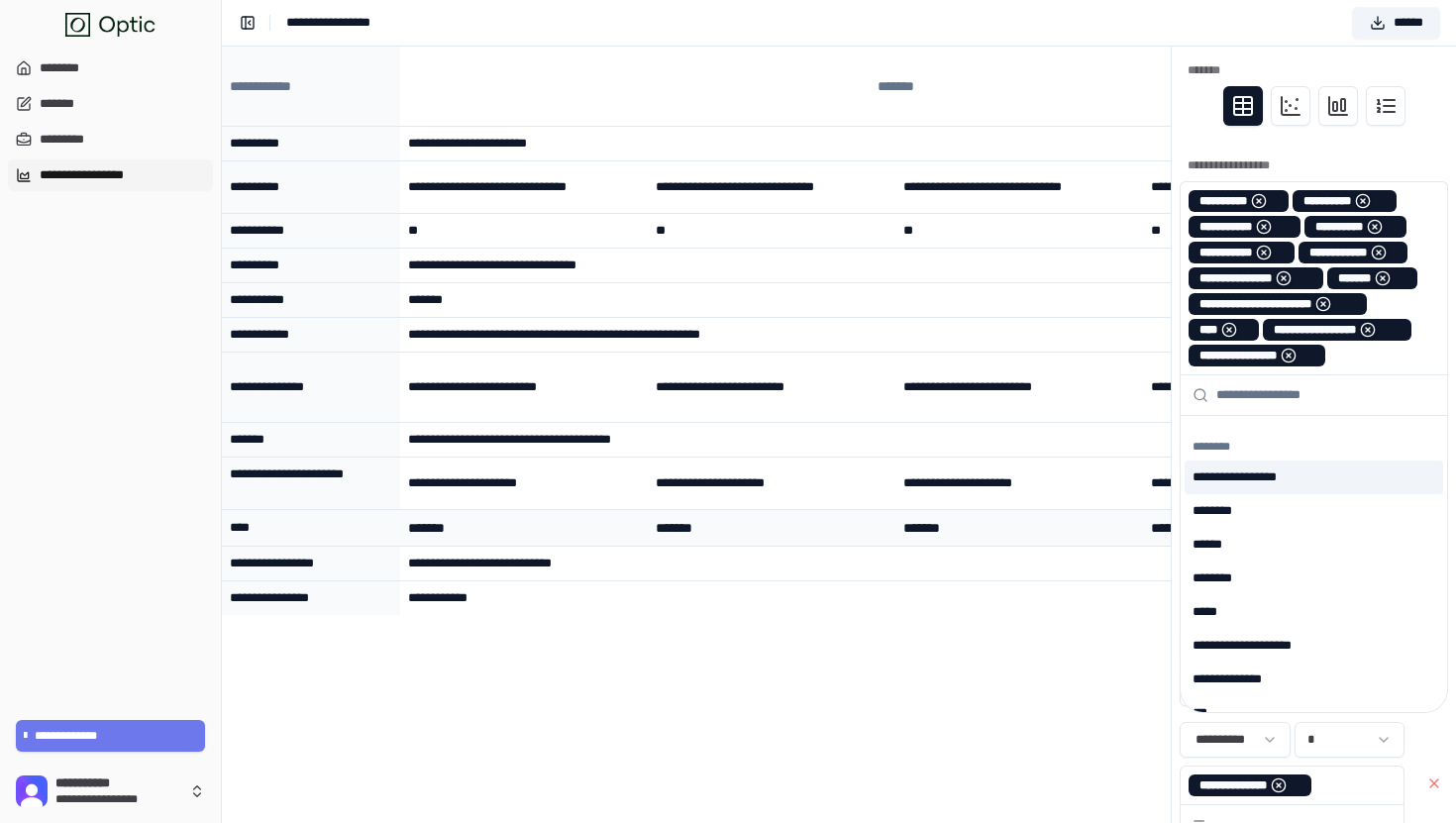click on "**********" at bounding box center [1313, 477] 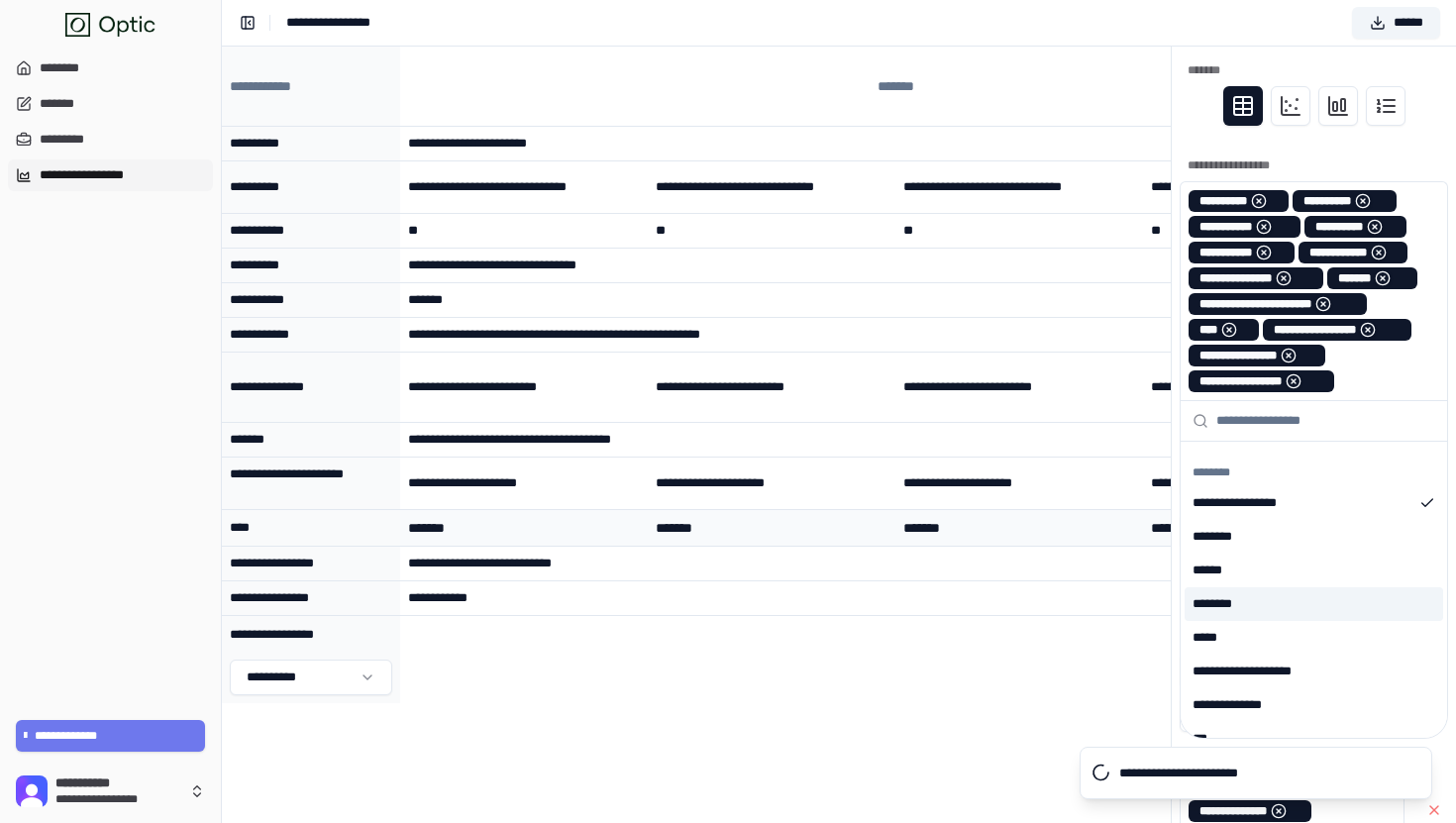 scroll, scrollTop: 690, scrollLeft: 0, axis: vertical 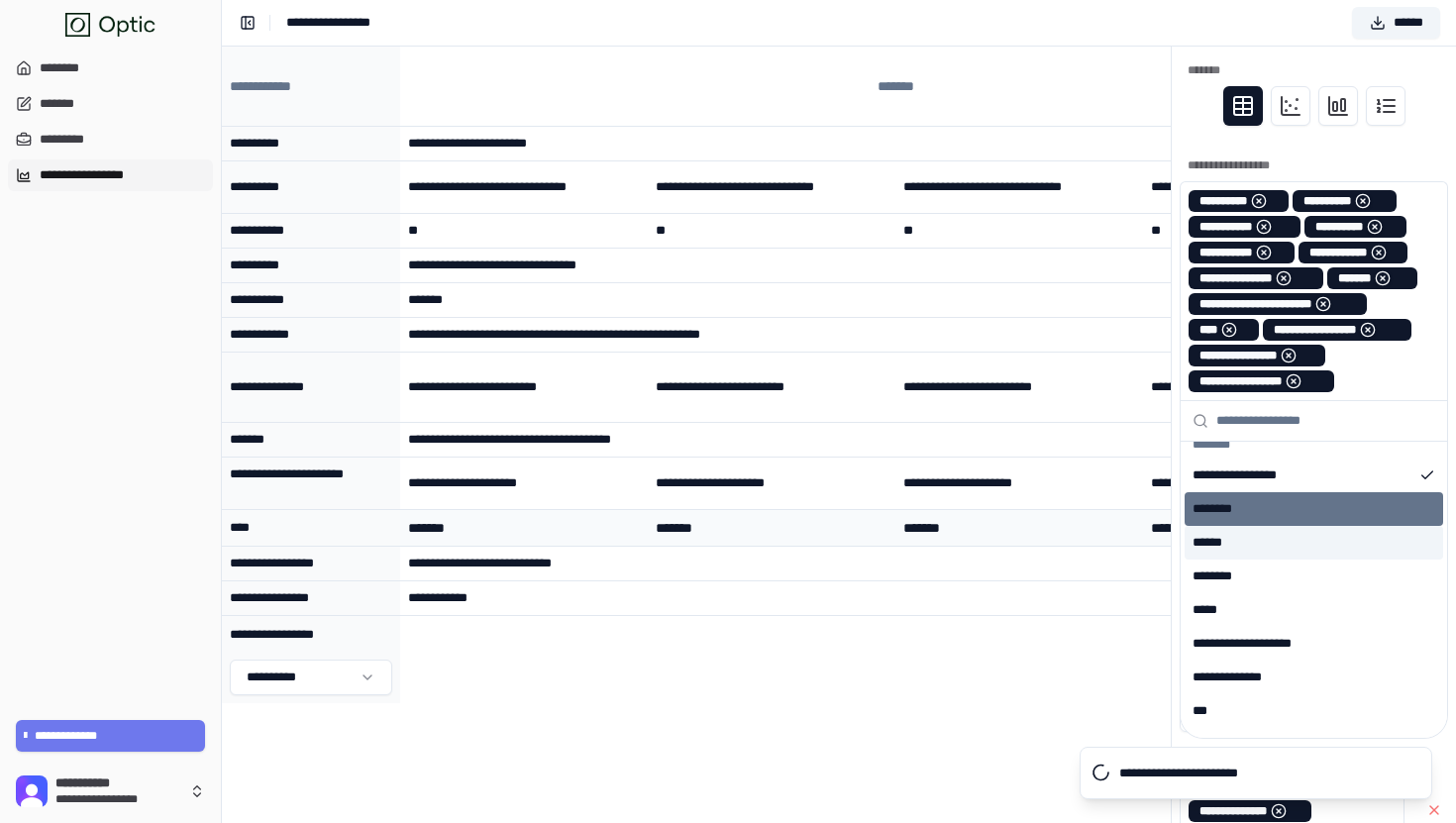 click on "********" at bounding box center [1313, 509] 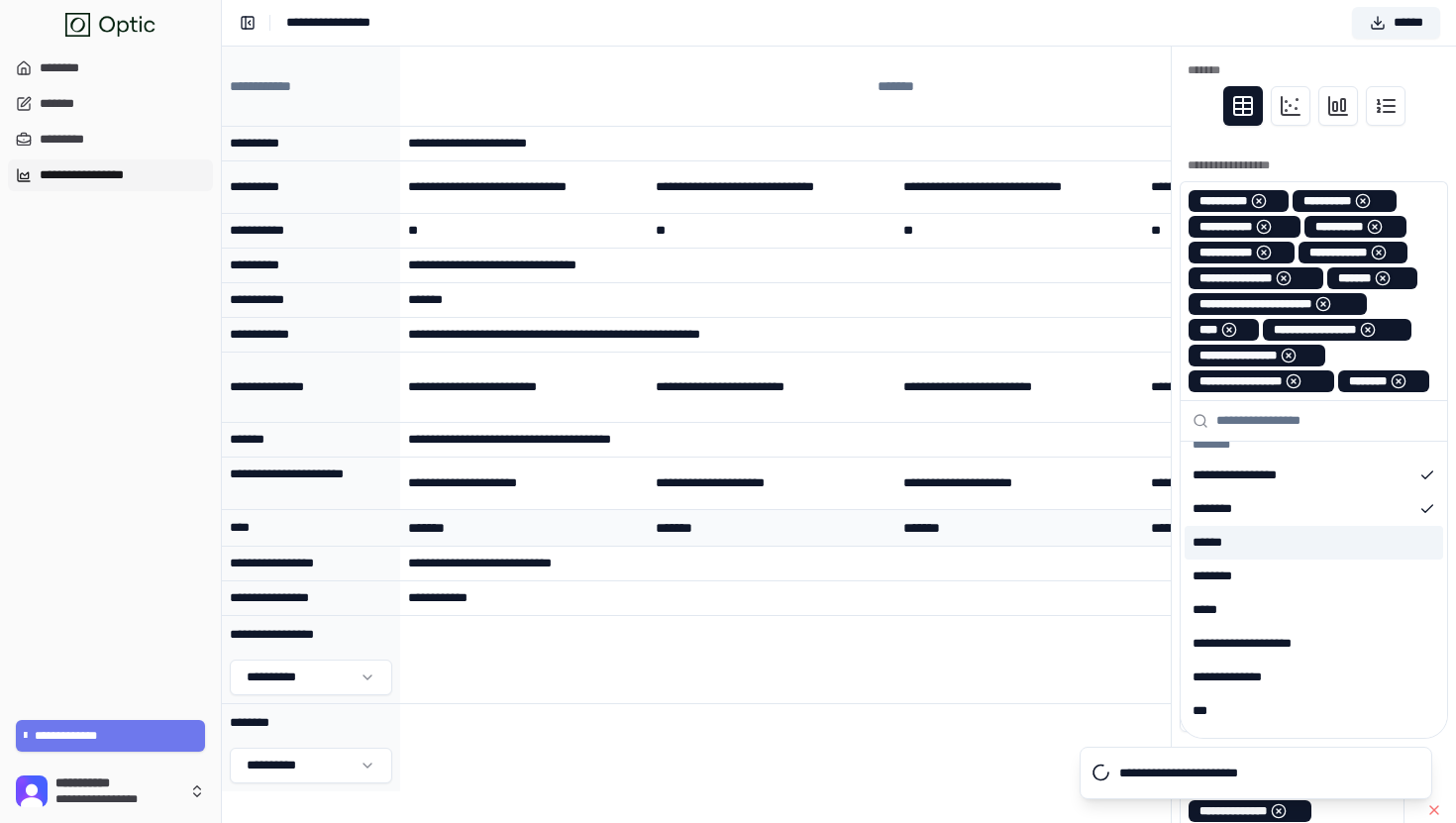 click on "******" at bounding box center (1313, 543) 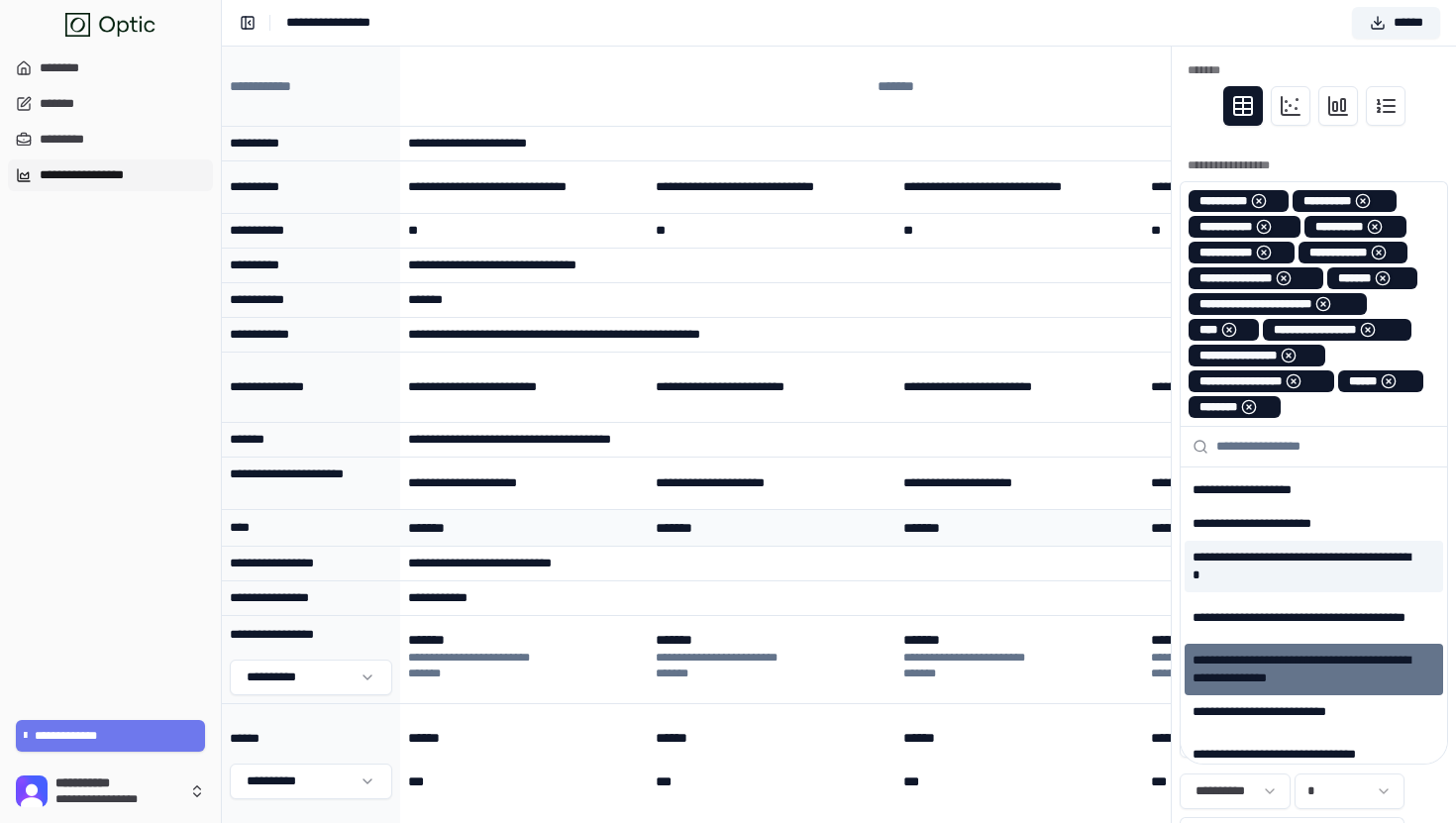 scroll, scrollTop: 1193, scrollLeft: 0, axis: vertical 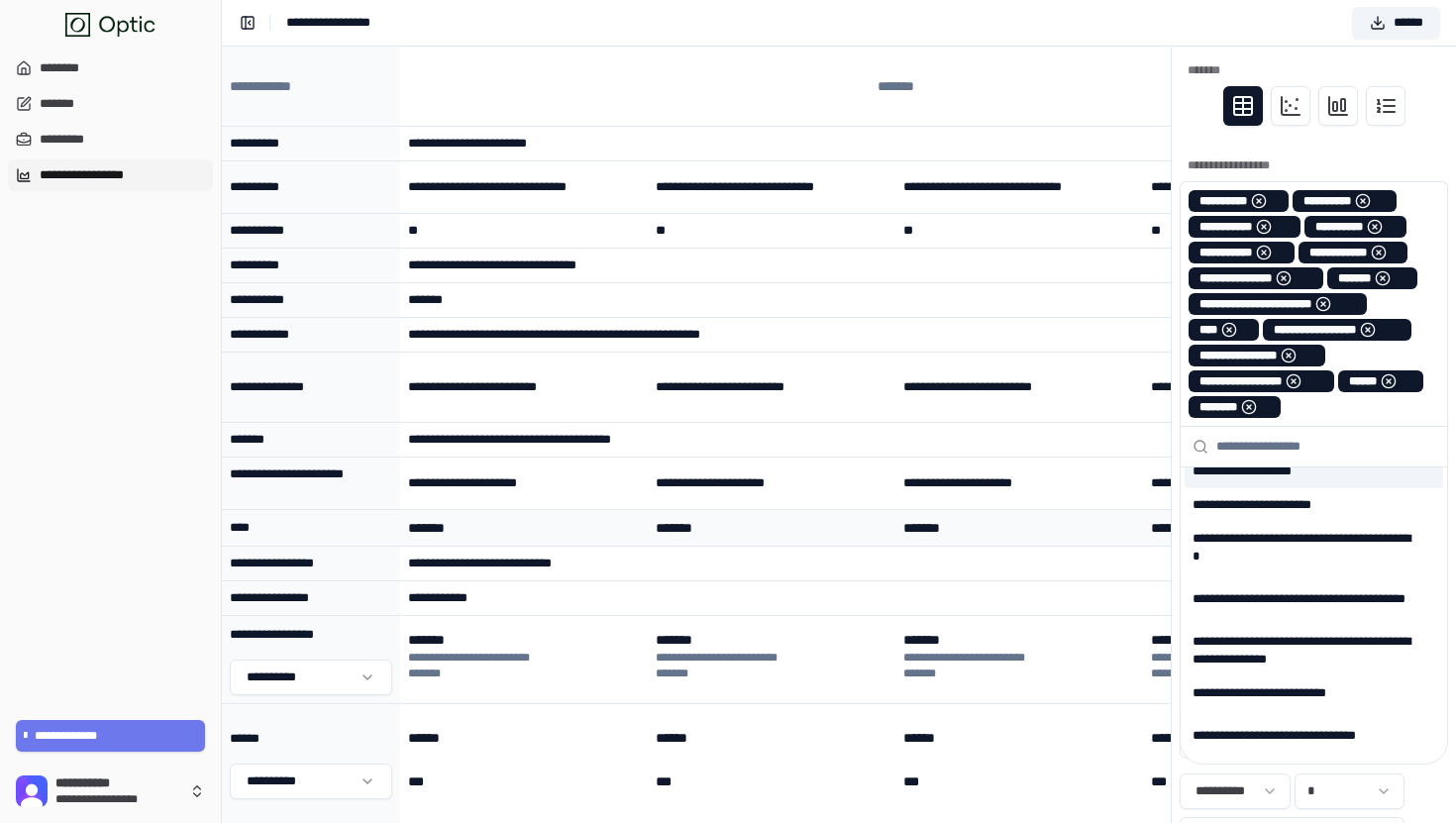 click at bounding box center (1325, 447) 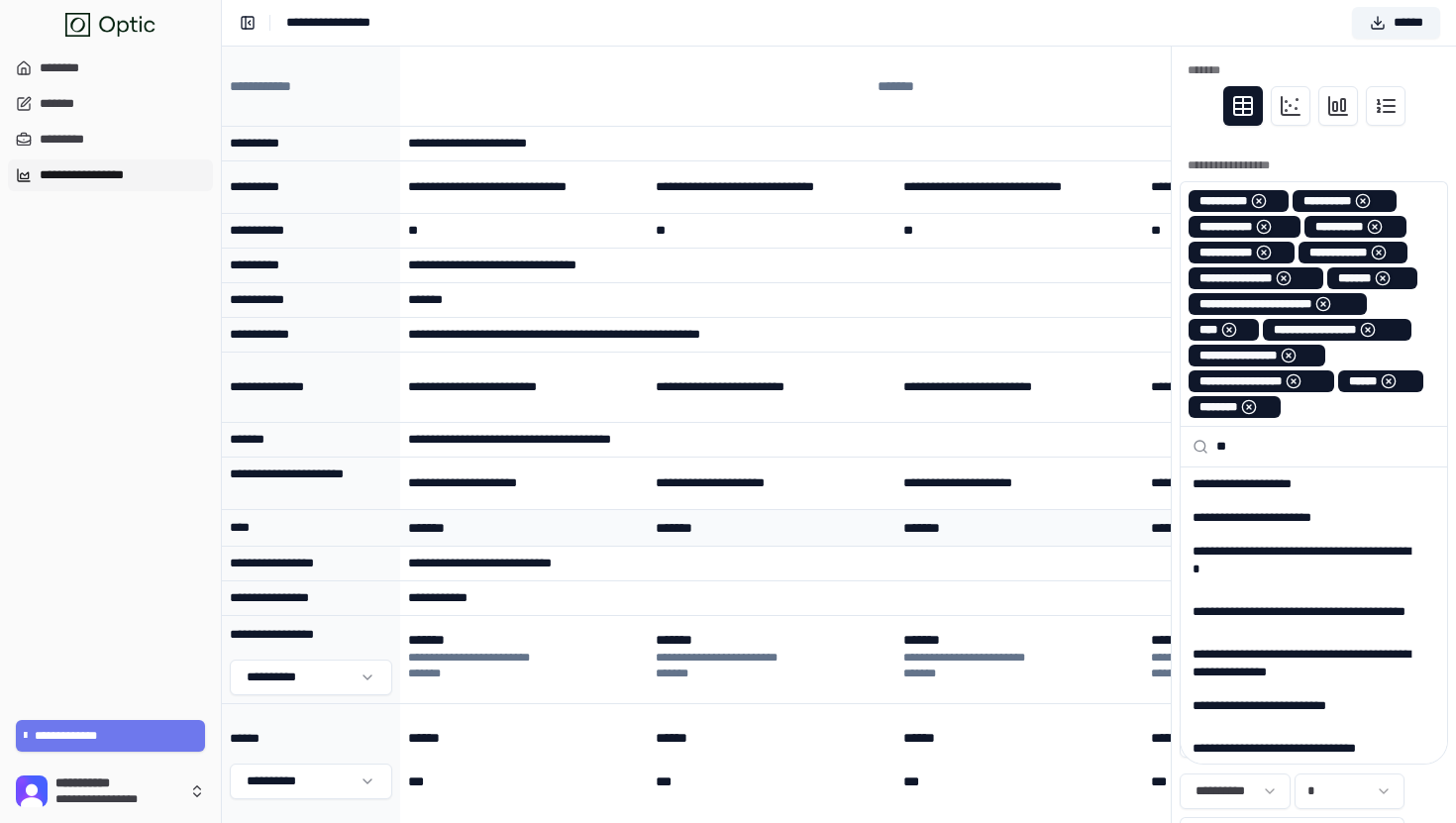 scroll, scrollTop: 422, scrollLeft: 0, axis: vertical 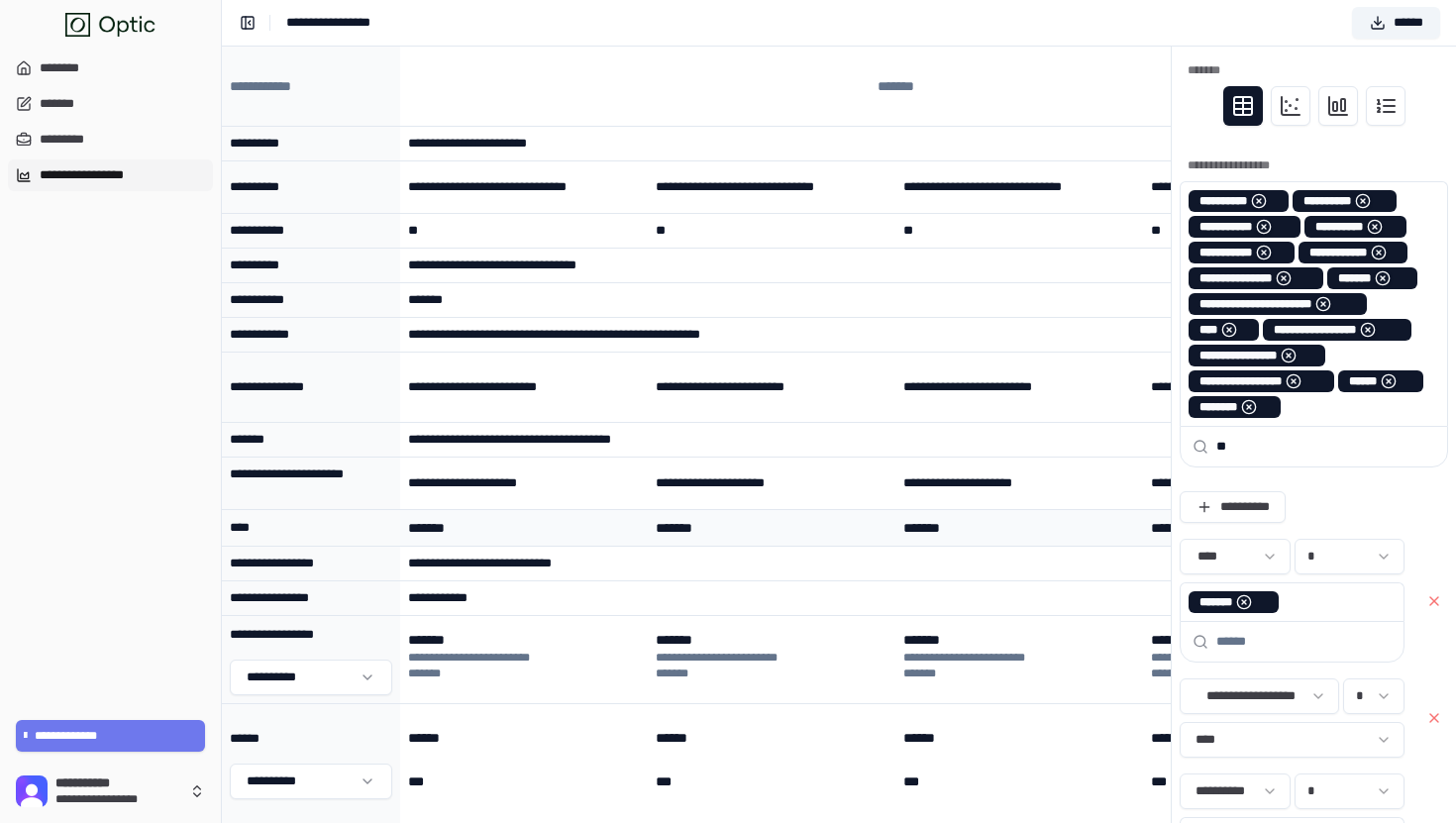 type on "*" 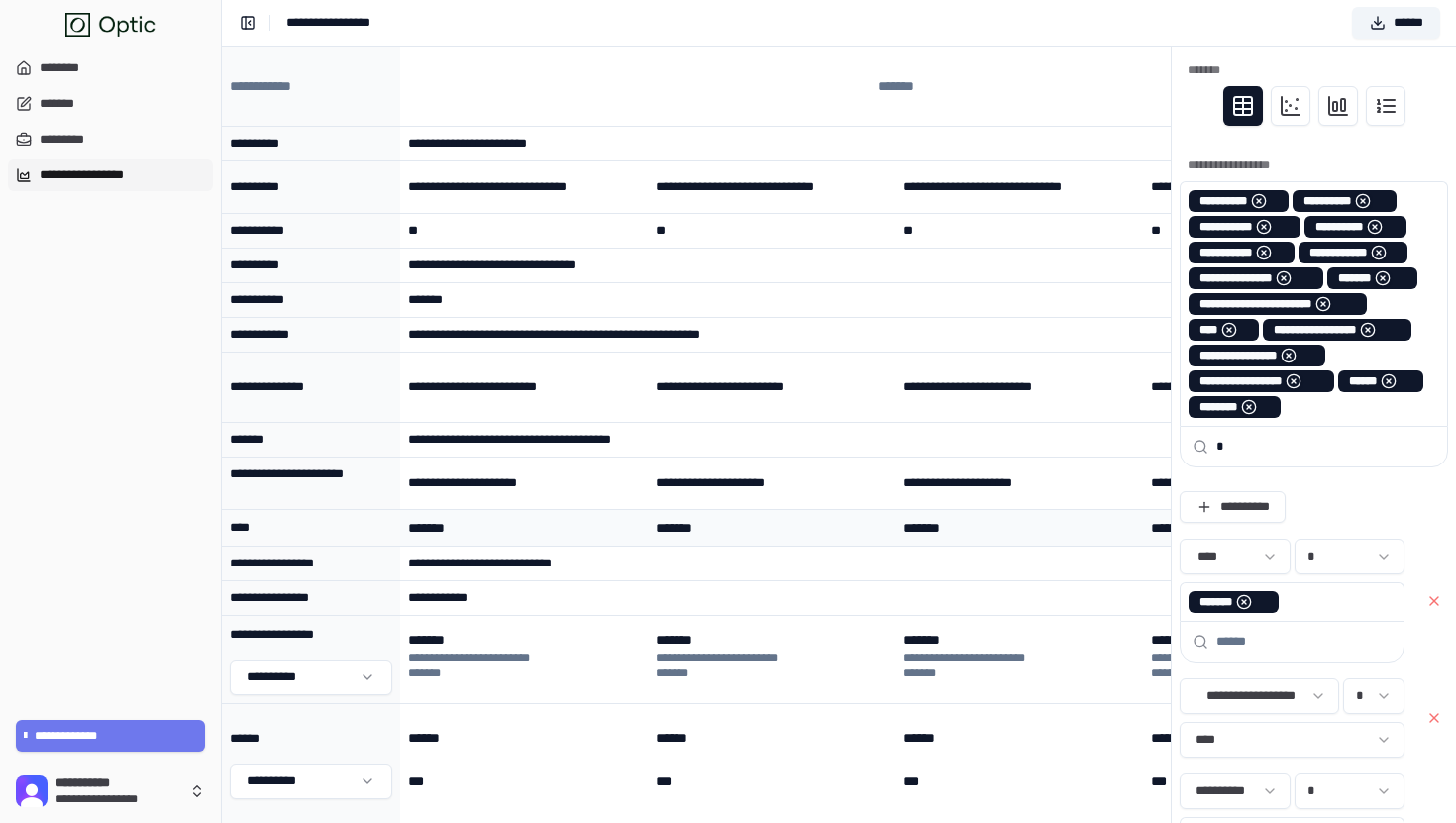 type 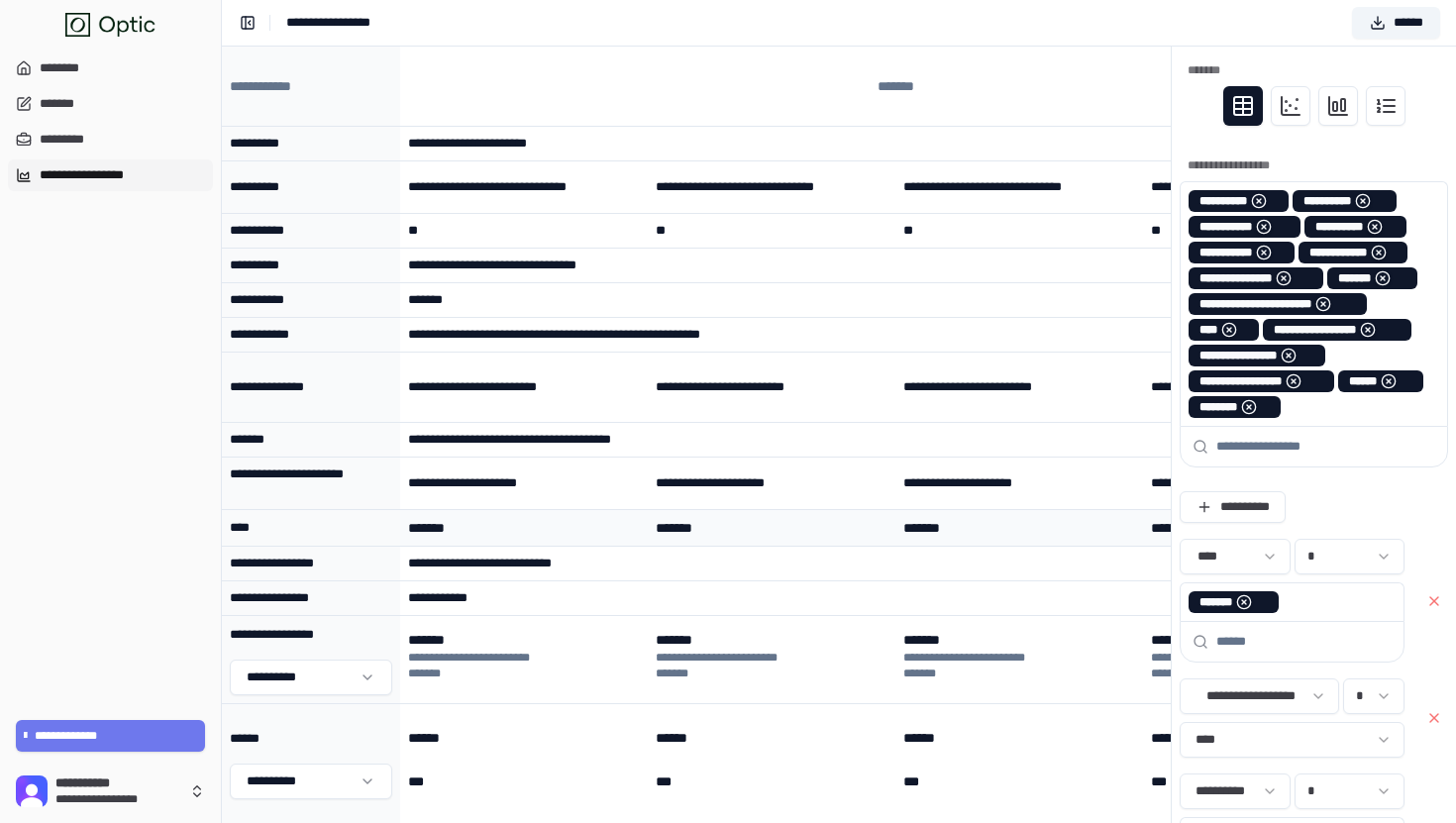 click on "**********" at bounding box center [839, 23] 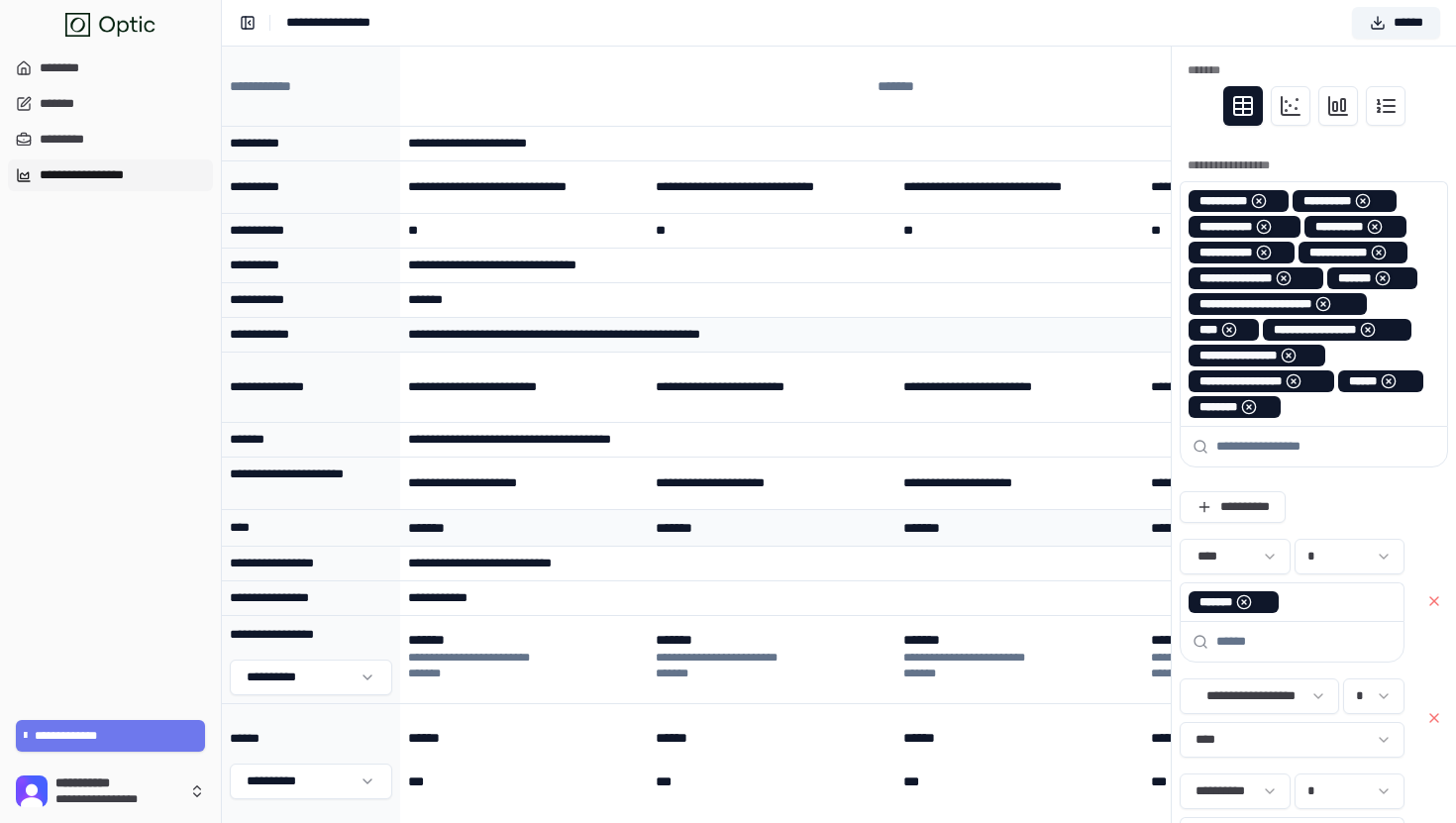 scroll, scrollTop: 104, scrollLeft: 0, axis: vertical 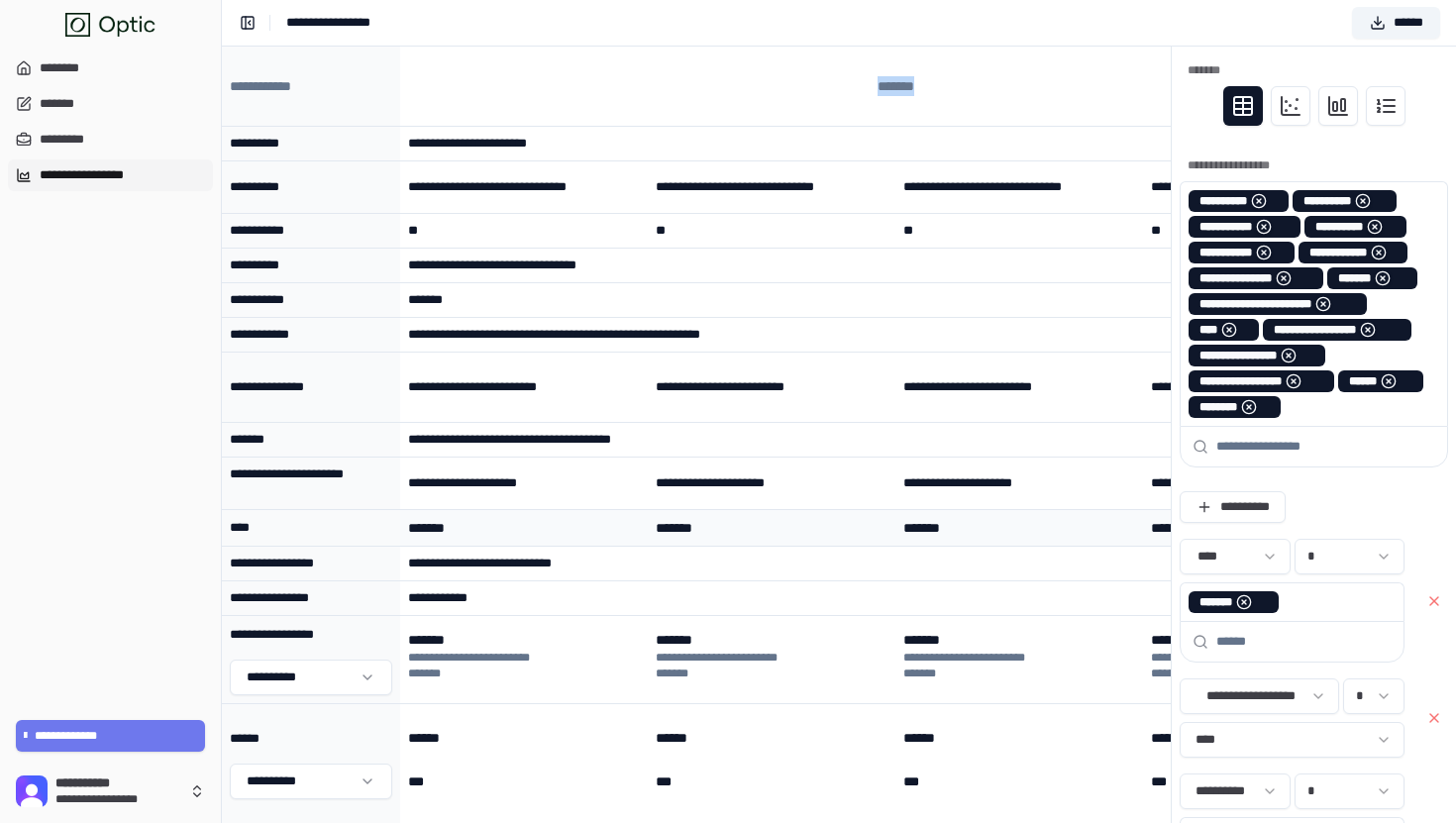 drag, startPoint x: 931, startPoint y: 86, endPoint x: 834, endPoint y: 85, distance: 97.005155 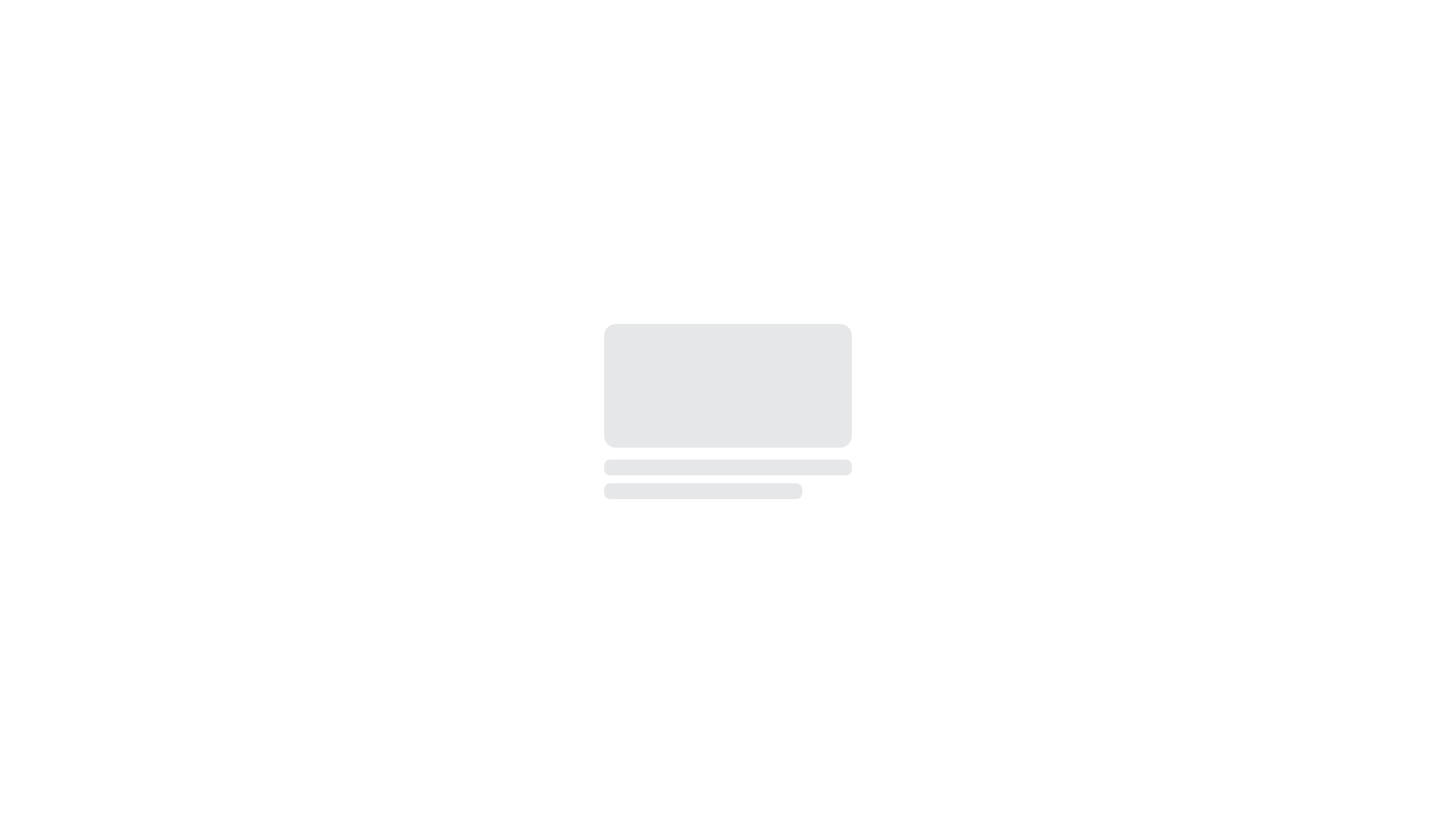scroll, scrollTop: 0, scrollLeft: 0, axis: both 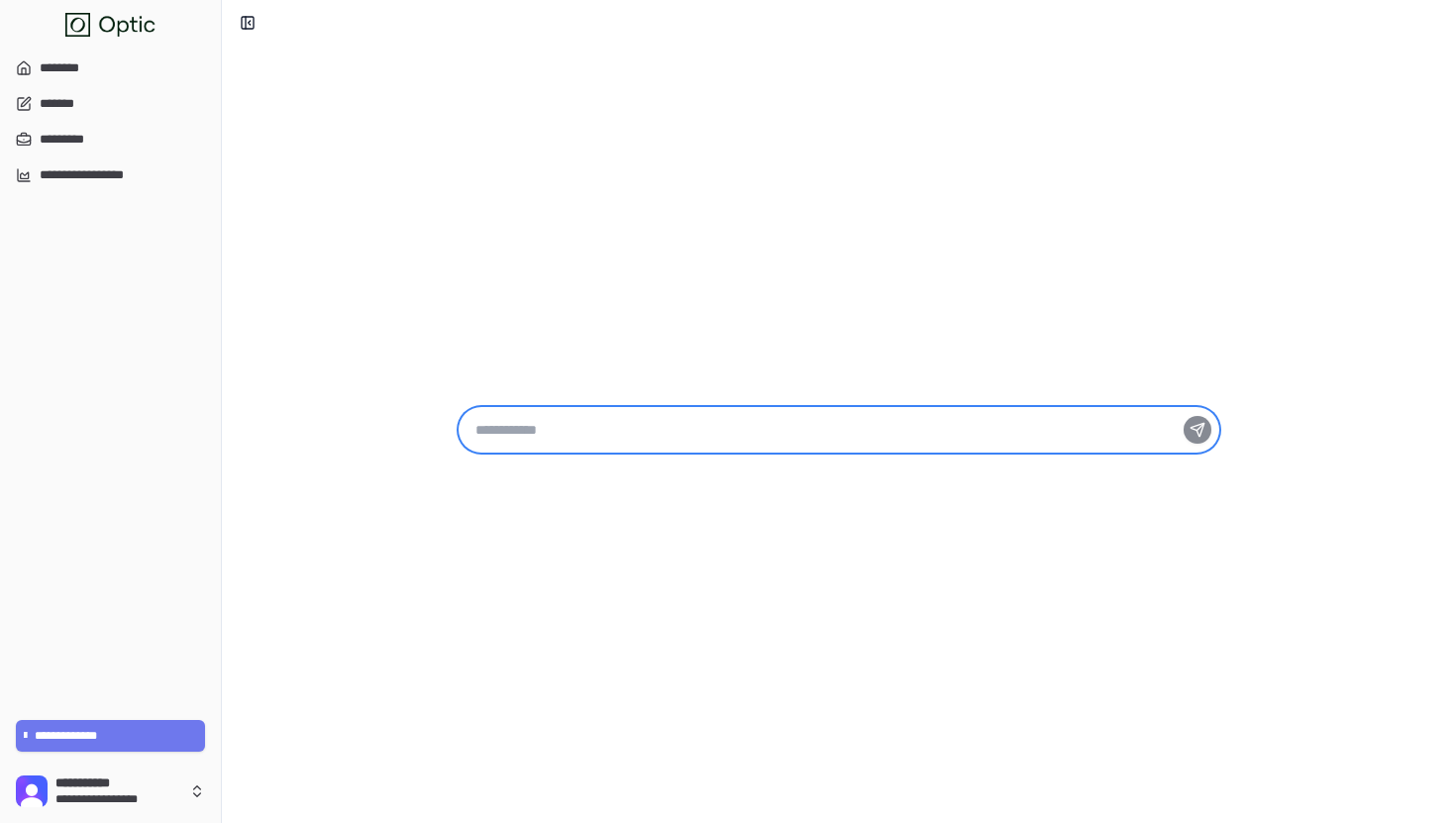 click at bounding box center [839, 430] 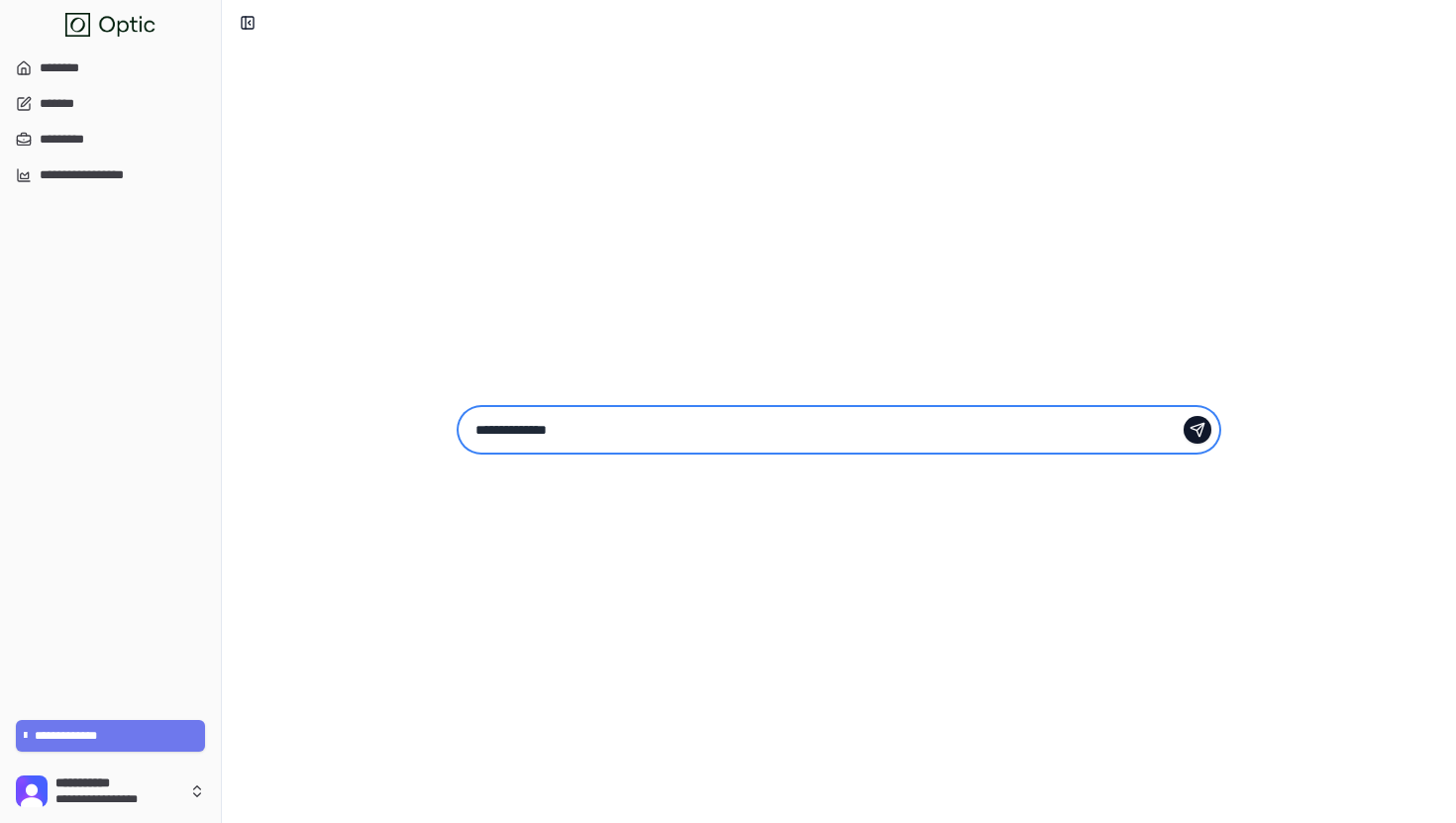 paste on "********" 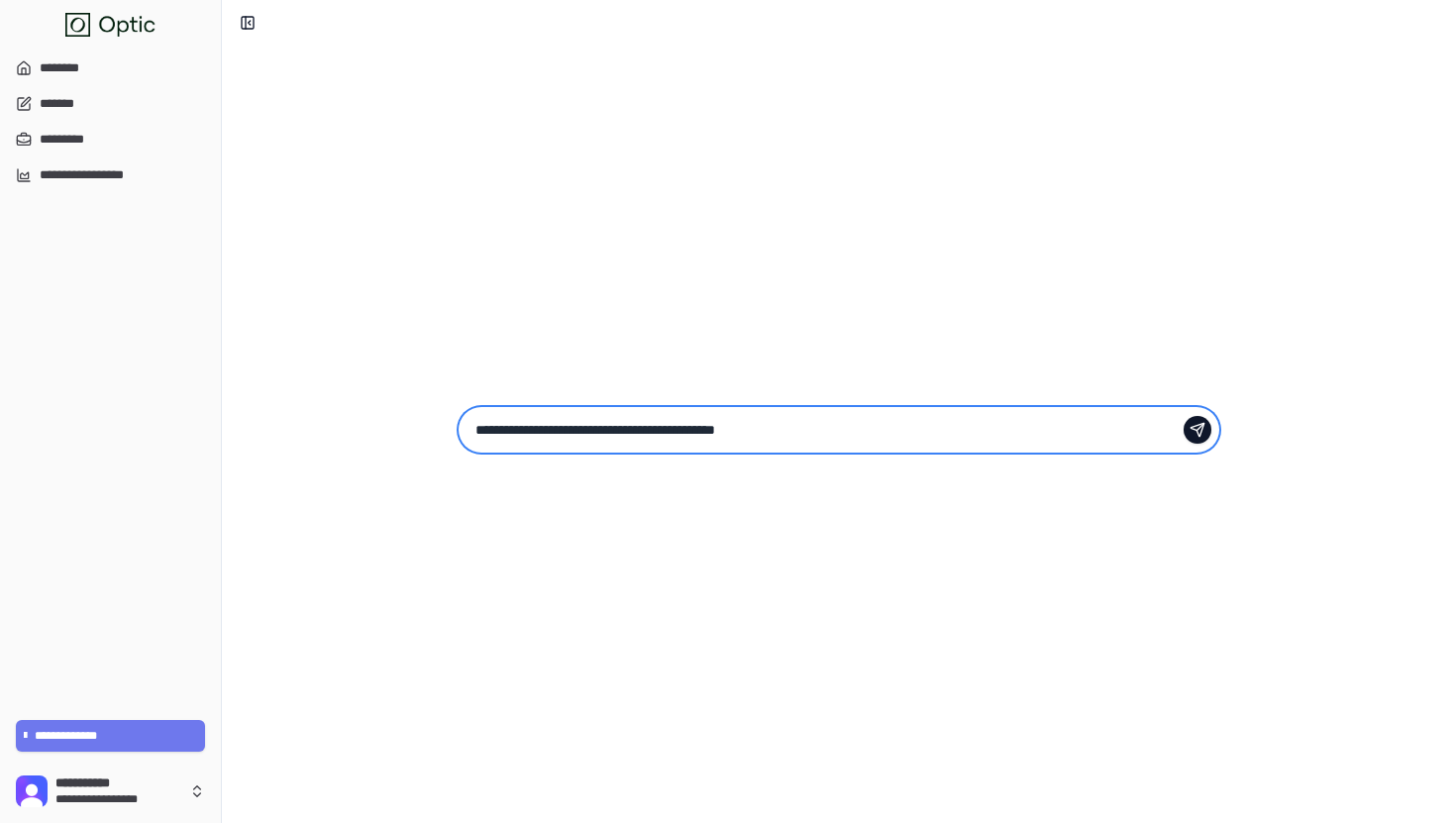 type on "**********" 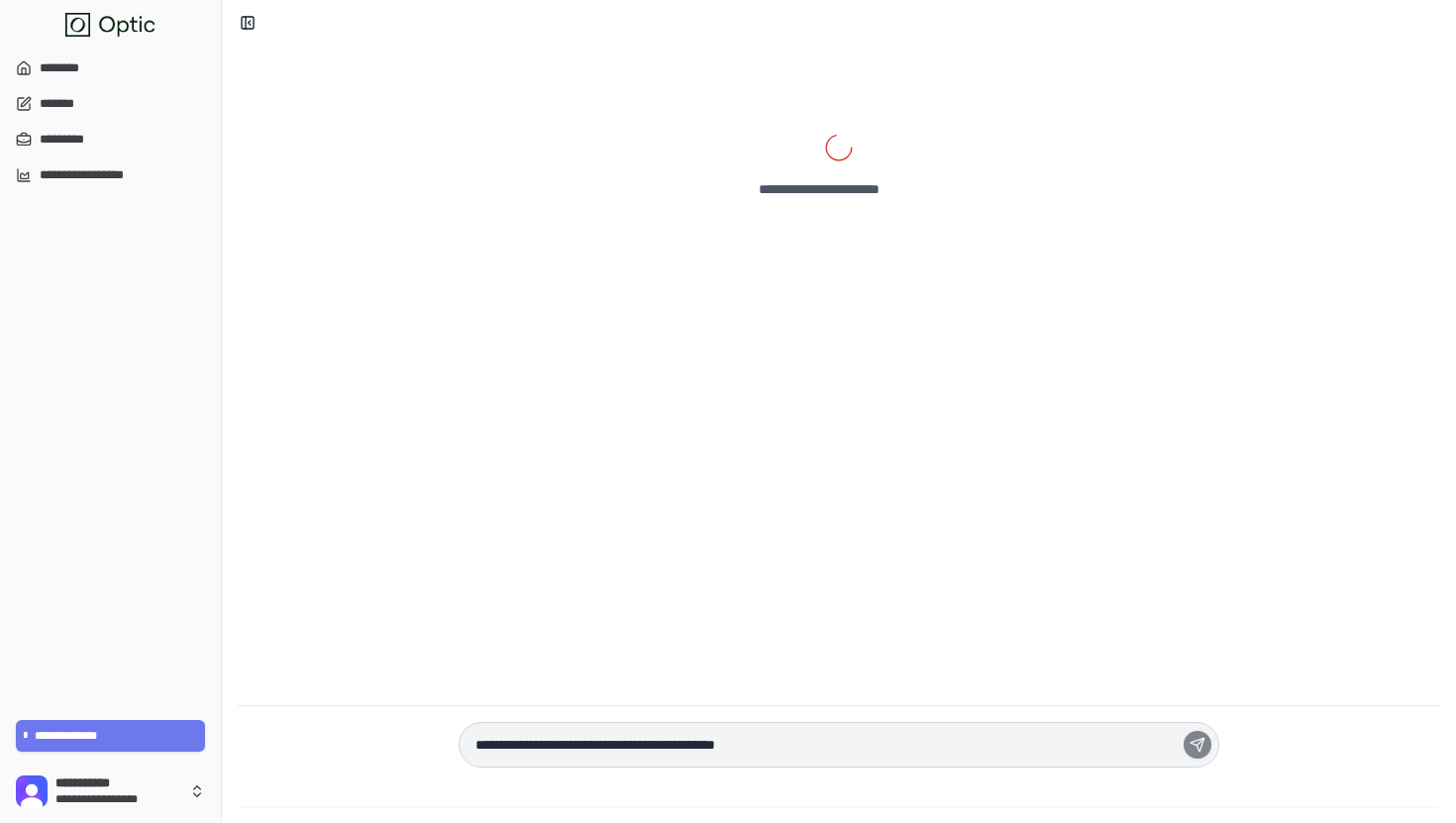 type 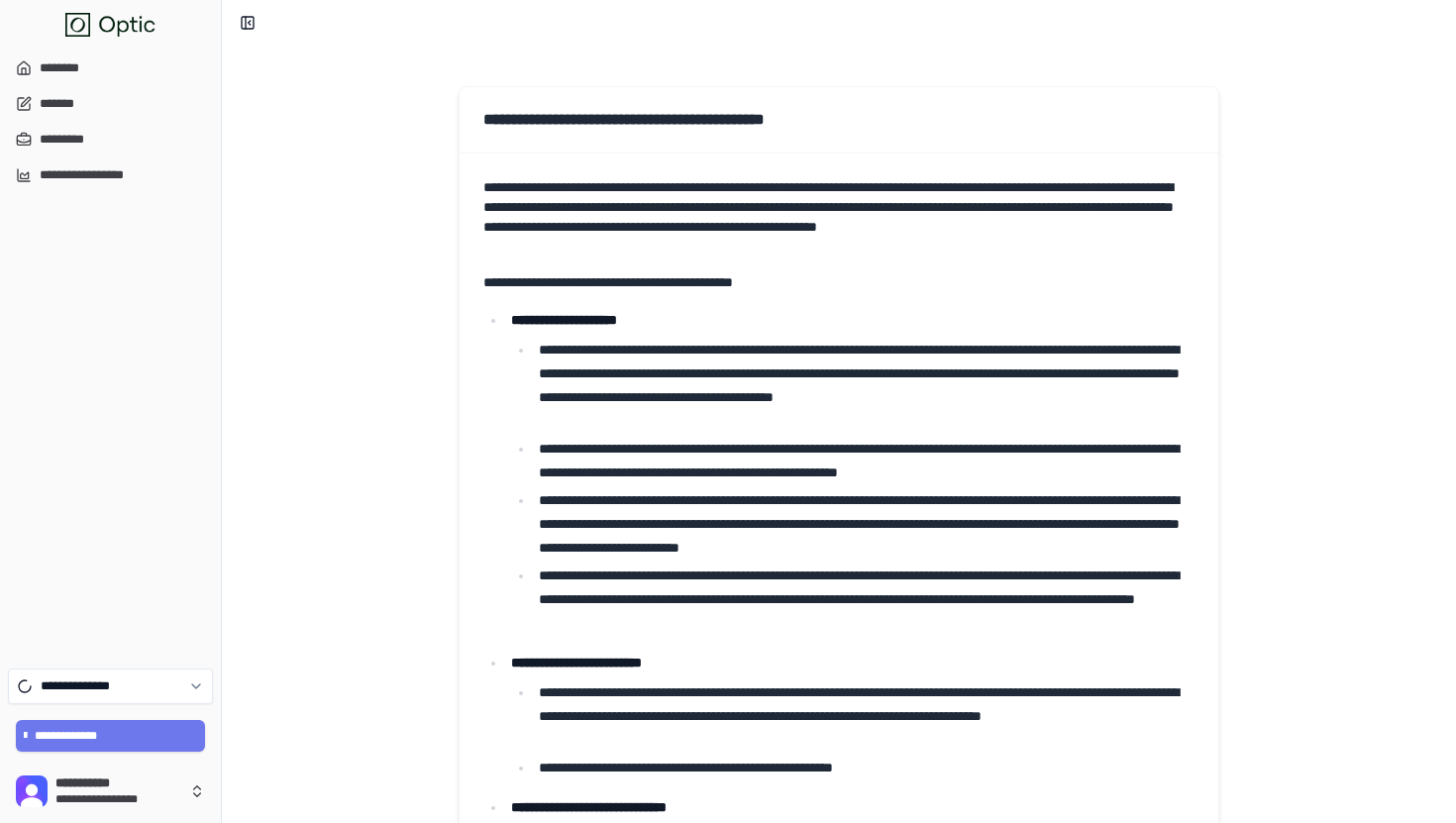 scroll, scrollTop: 566, scrollLeft: 0, axis: vertical 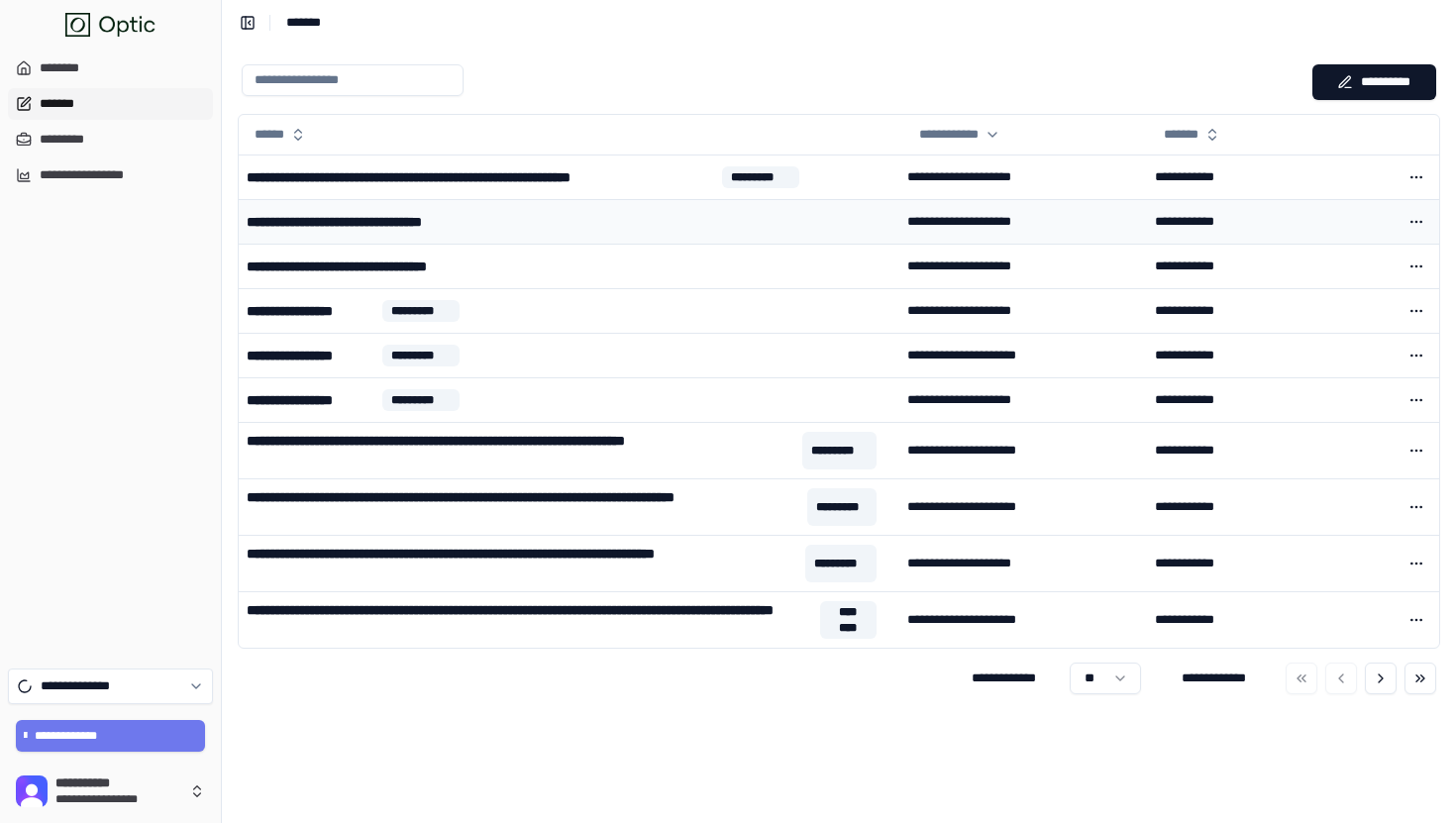 click on "**********" at bounding box center [378, 222] 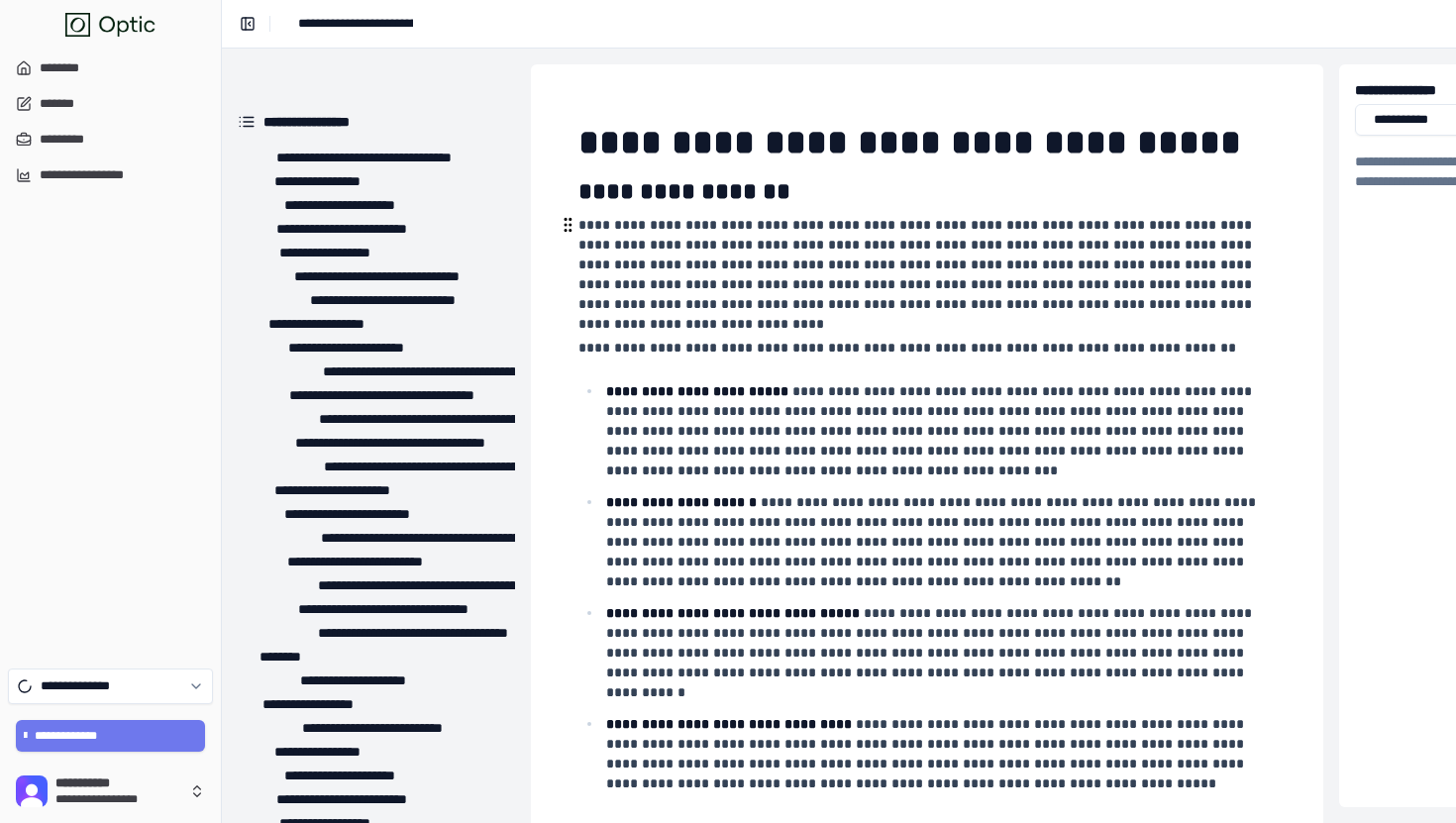 click on "**********" at bounding box center (917, 274) 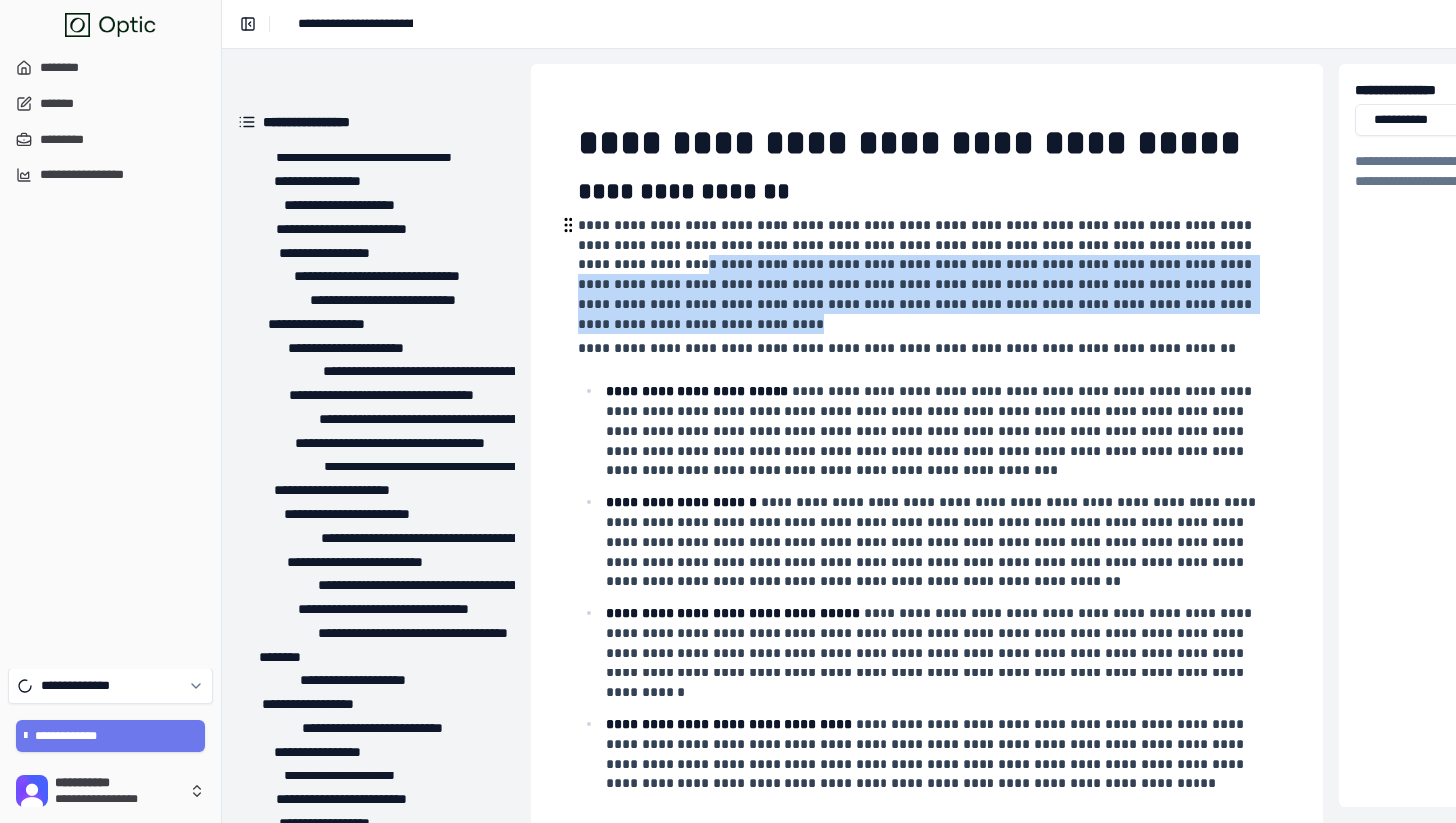 drag, startPoint x: 677, startPoint y: 267, endPoint x: 786, endPoint y: 320, distance: 121.20231 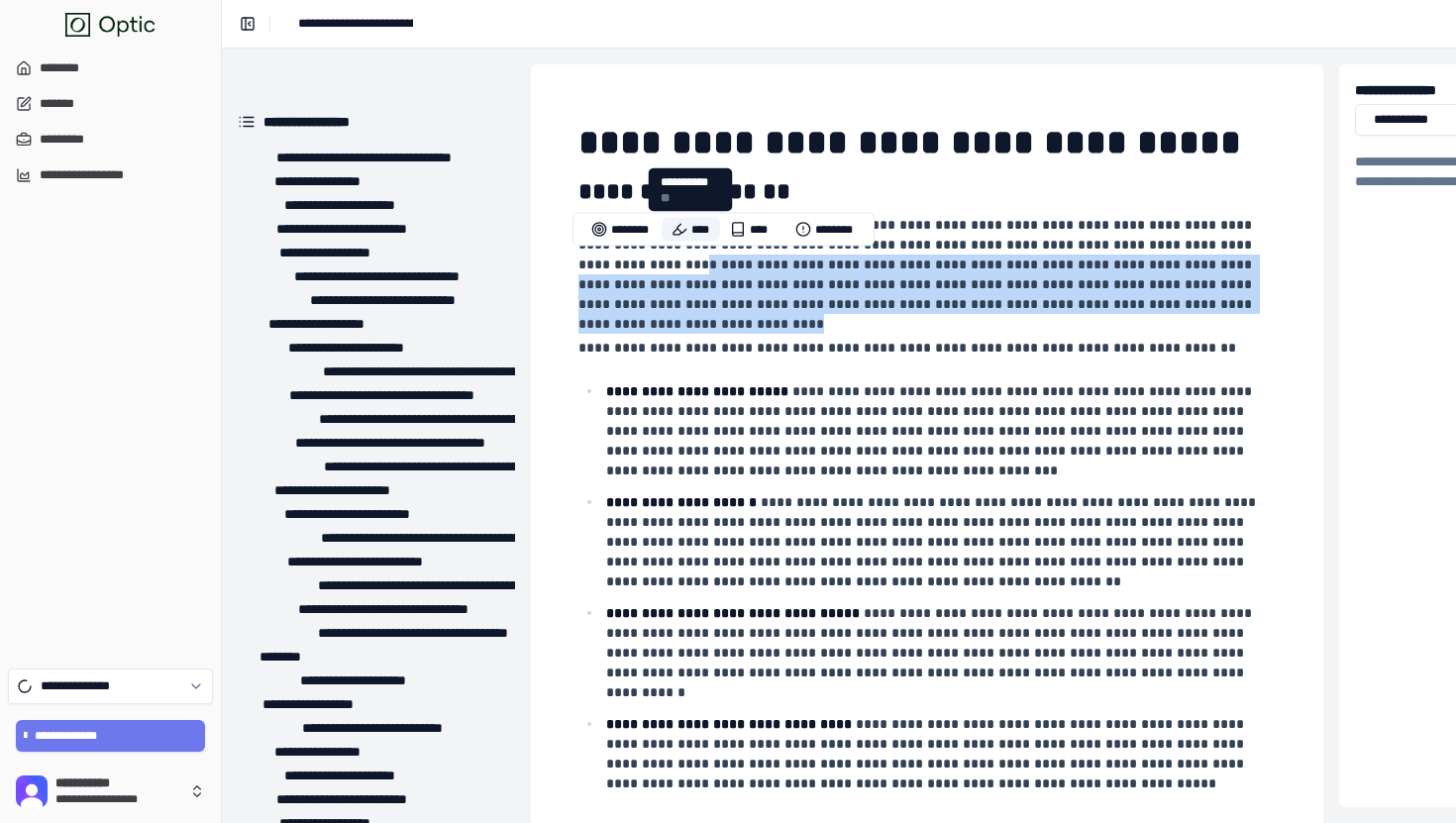 click on "****" at bounding box center [690, 230] 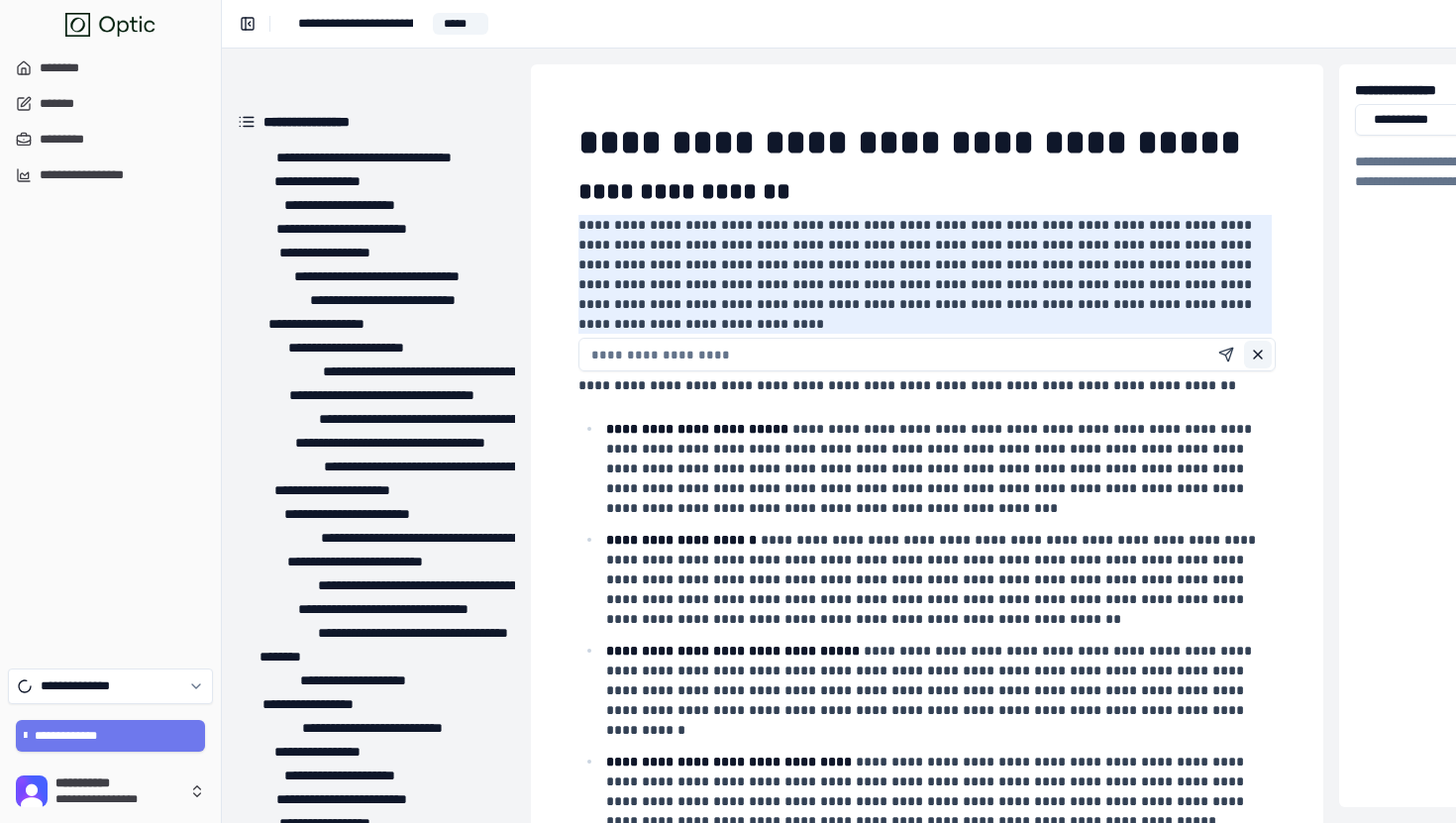 click at bounding box center (1258, 355) 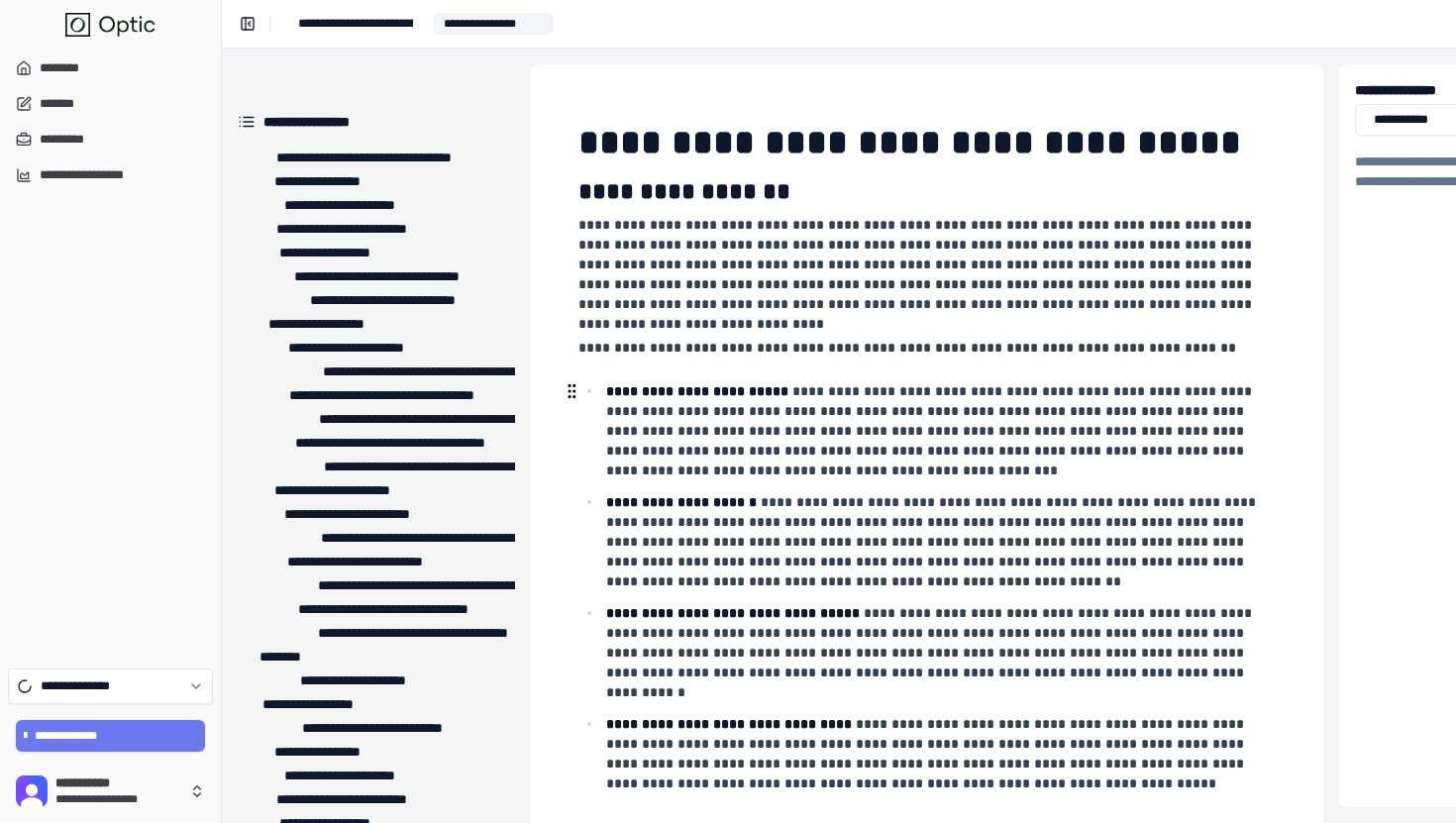 click on "**********" at bounding box center [933, 542] 